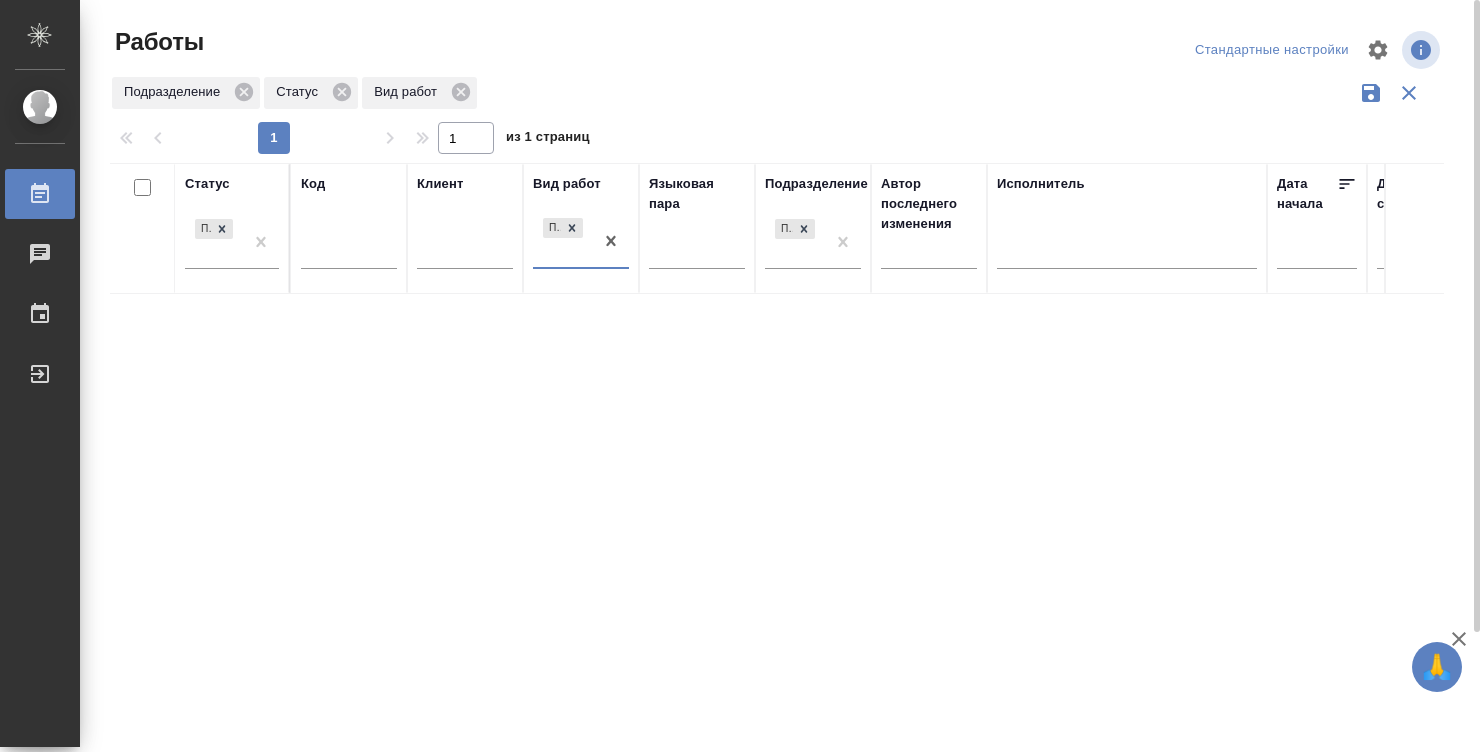 scroll, scrollTop: 0, scrollLeft: 0, axis: both 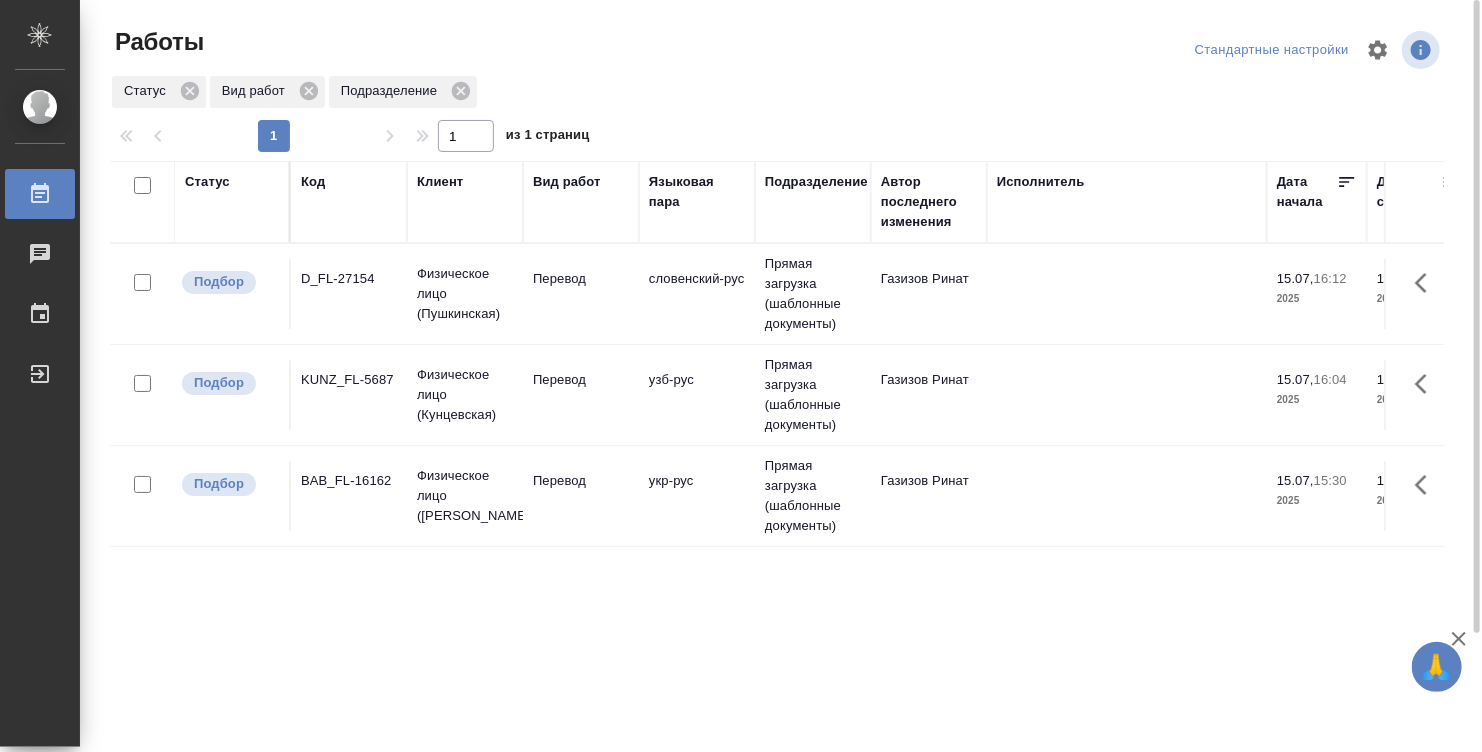 click on "Прямая загрузка (шаблонные документы)" at bounding box center [813, 294] 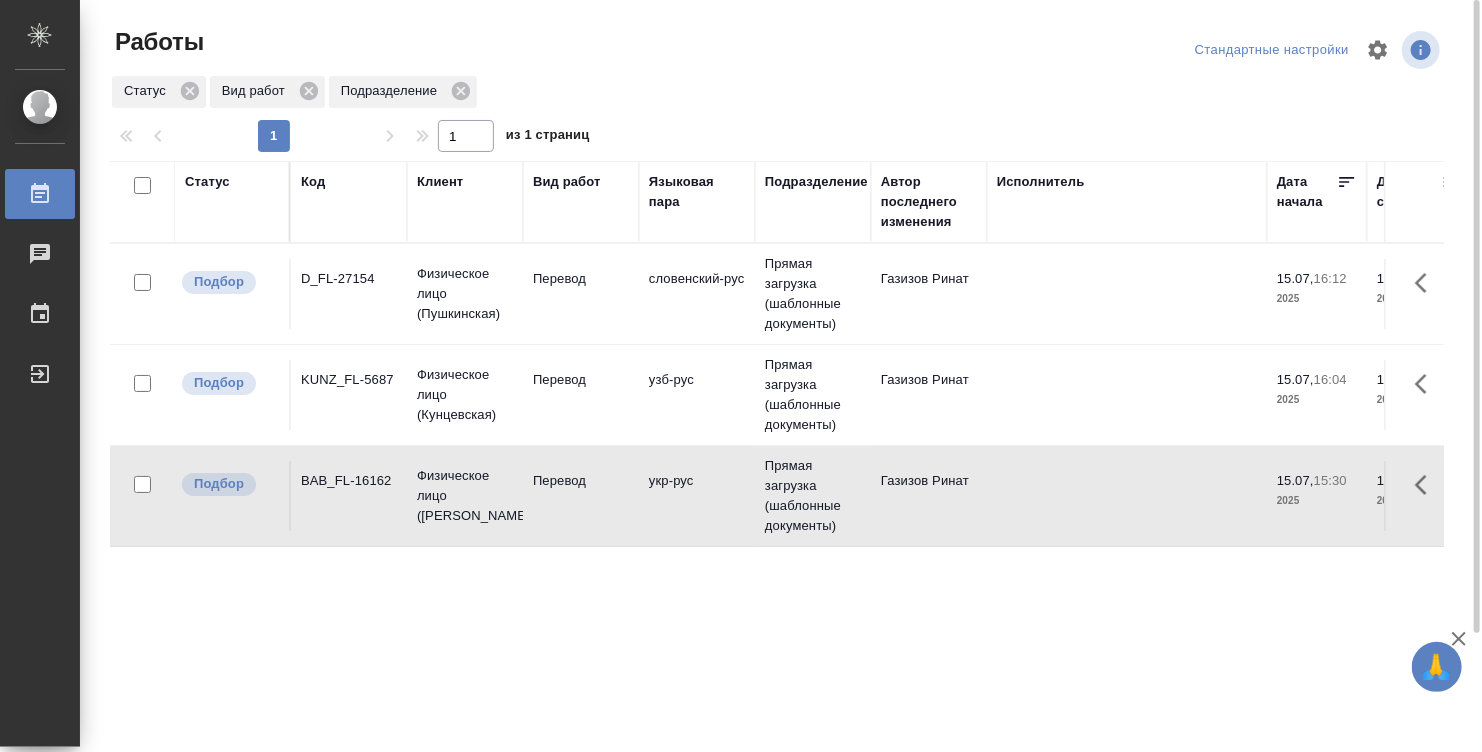 click on "Прямая загрузка (шаблонные документы)" at bounding box center [813, 294] 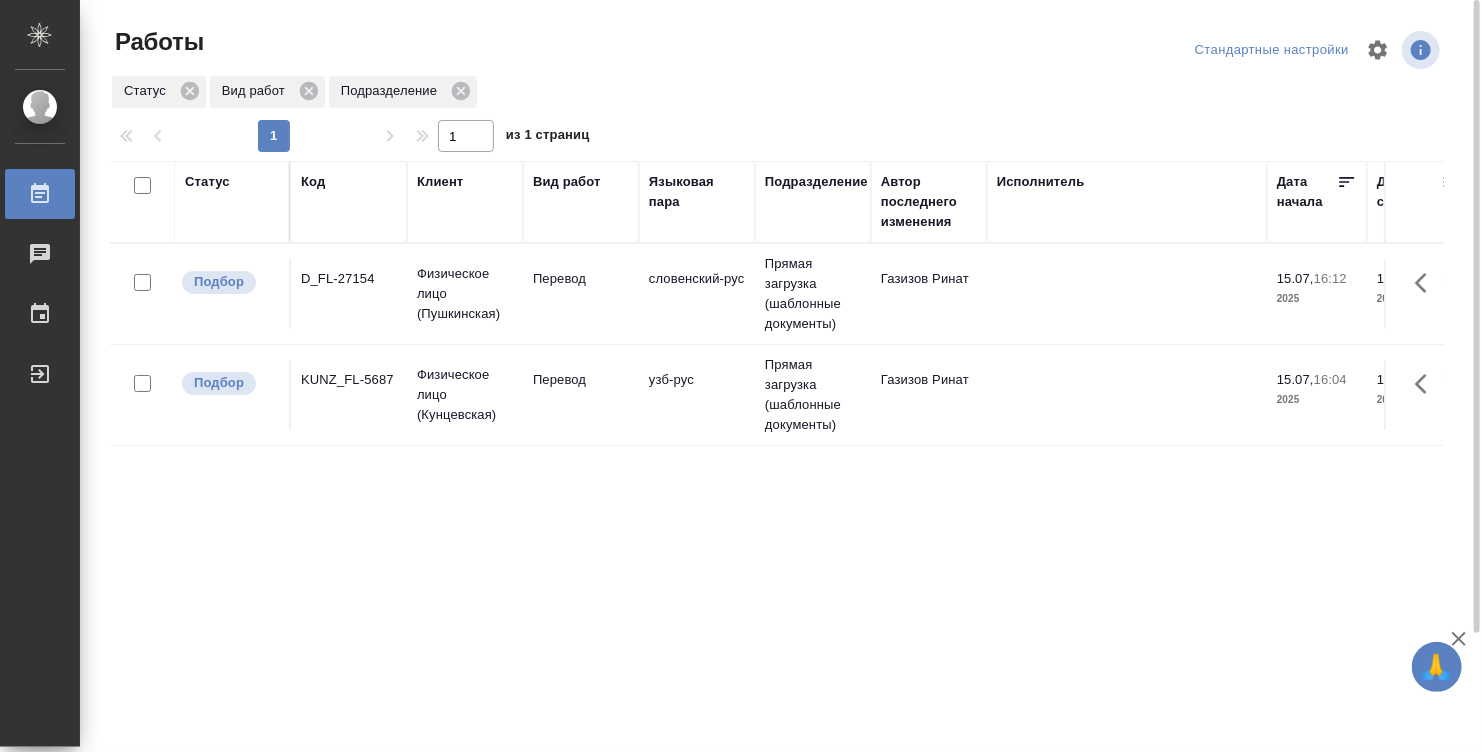 scroll, scrollTop: 140, scrollLeft: 0, axis: vertical 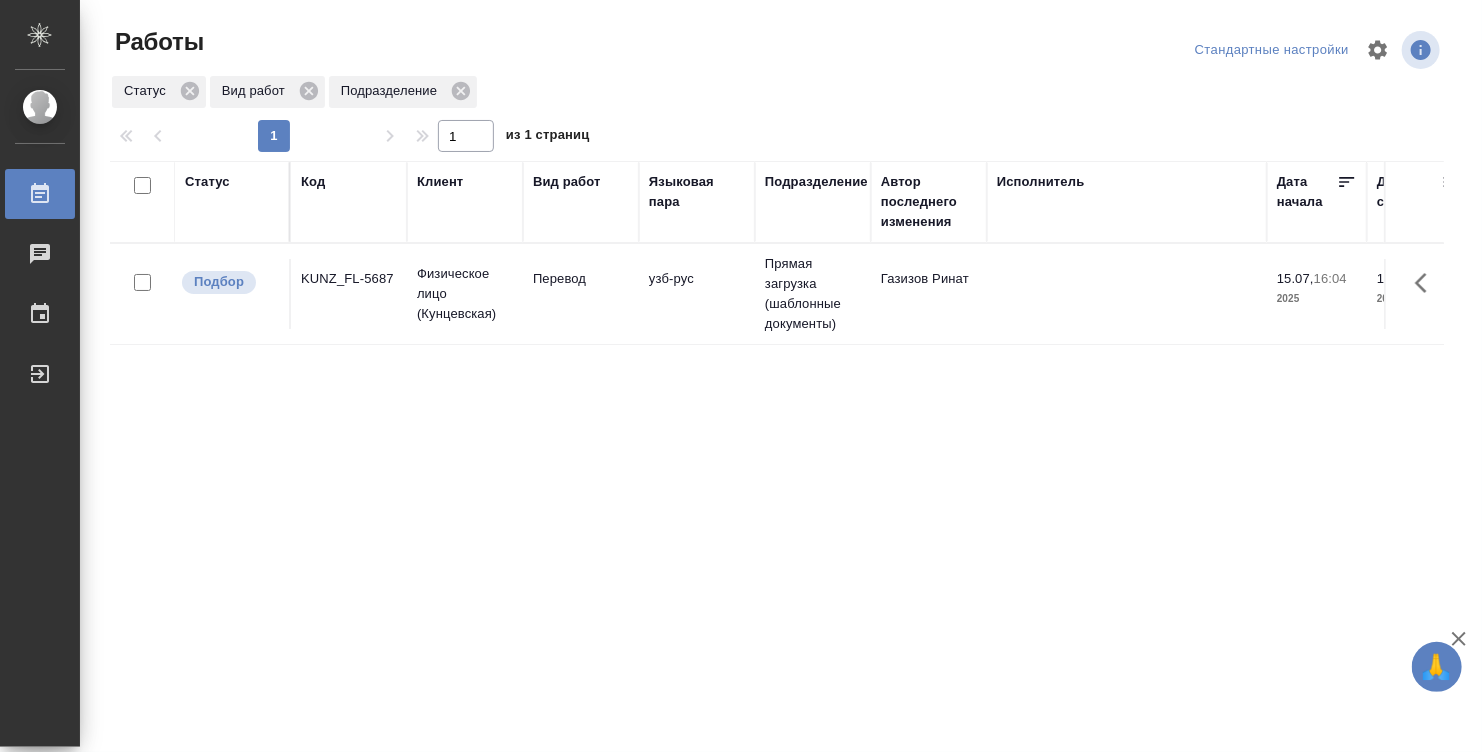 click on "Работы" at bounding box center (40, 194) 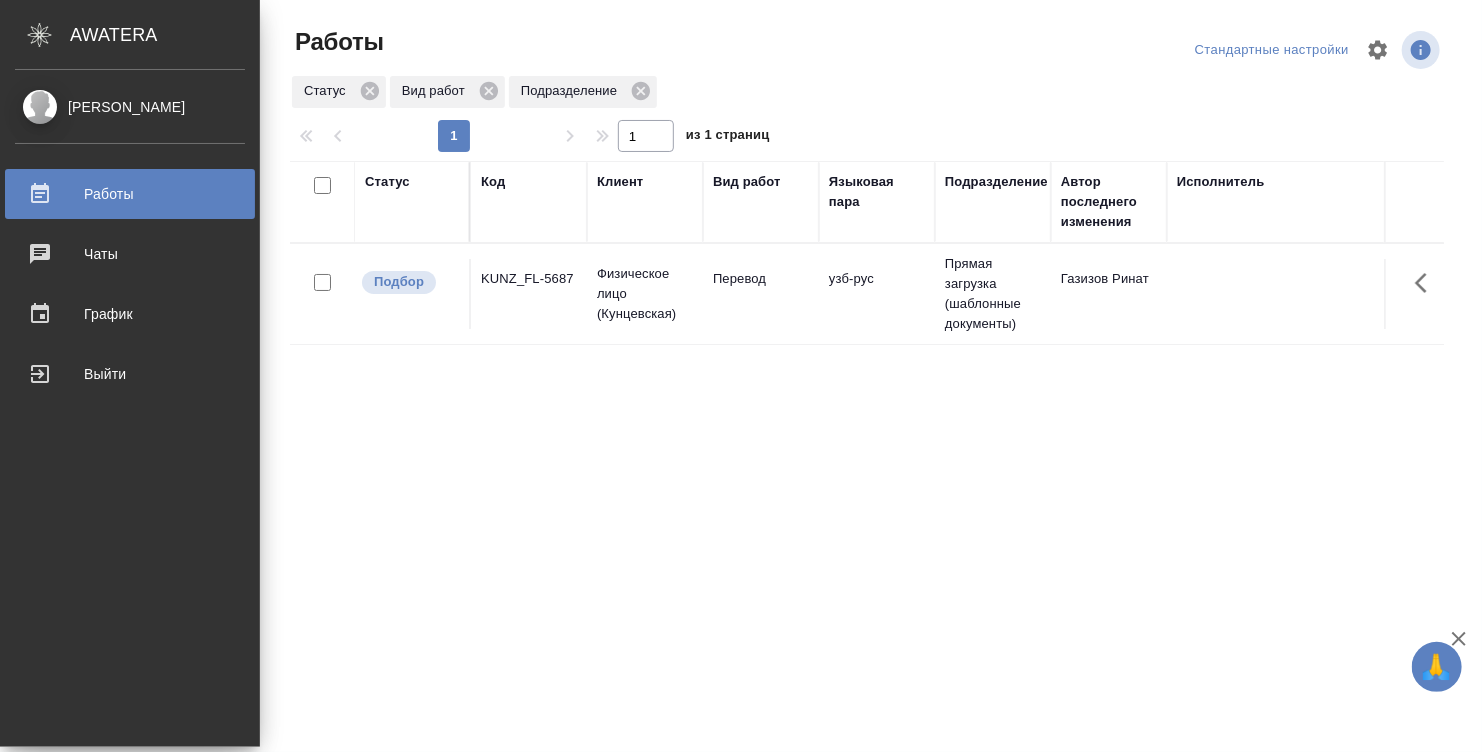 click on "Работы" at bounding box center [130, 194] 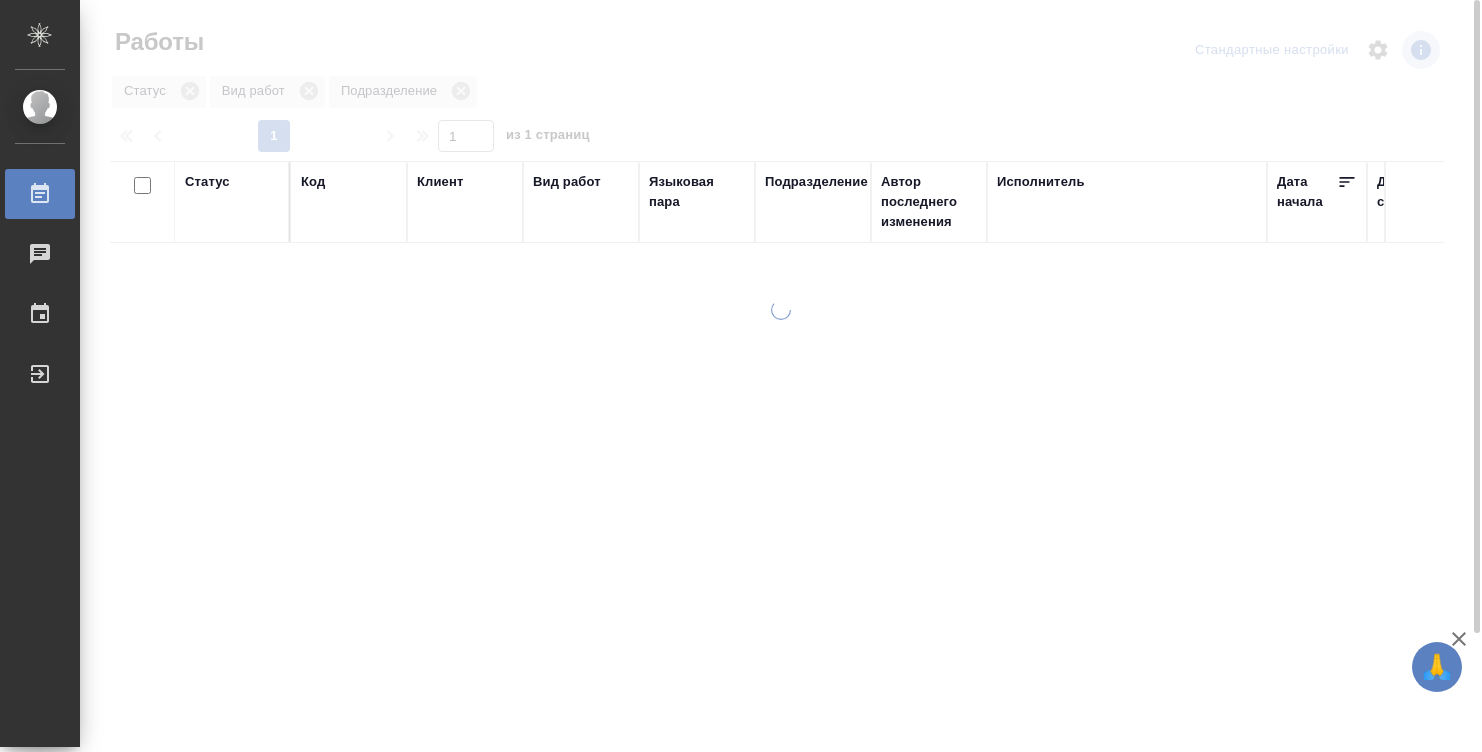 scroll, scrollTop: 0, scrollLeft: 0, axis: both 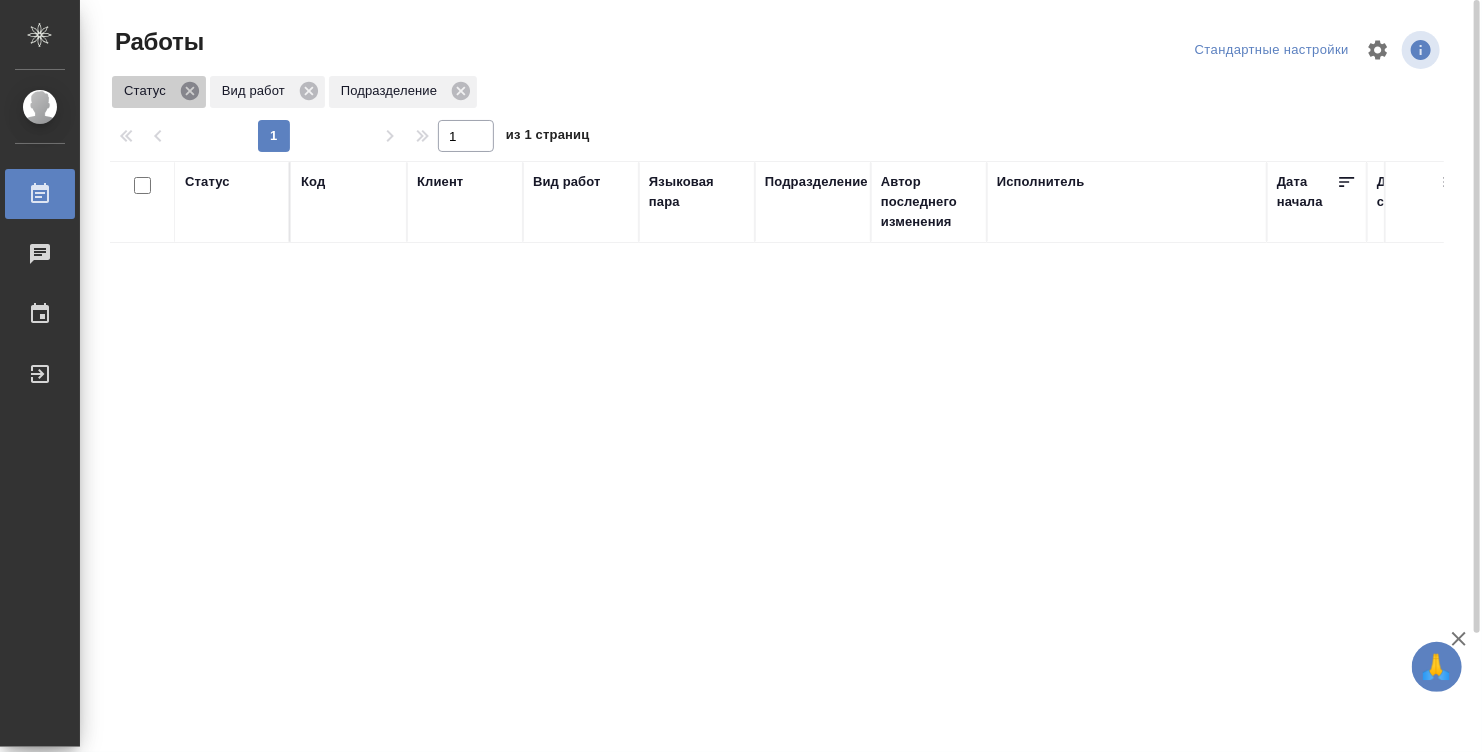 click 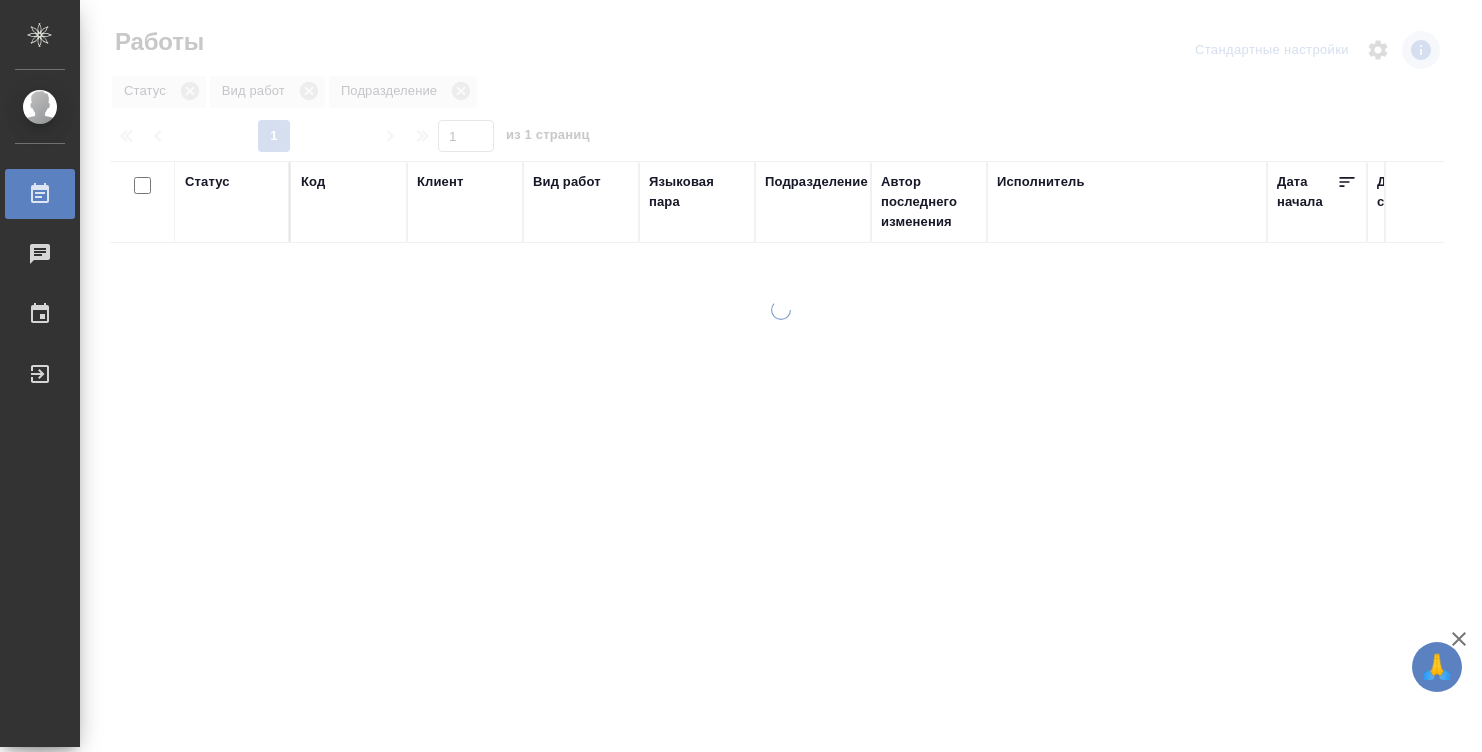 scroll, scrollTop: 0, scrollLeft: 0, axis: both 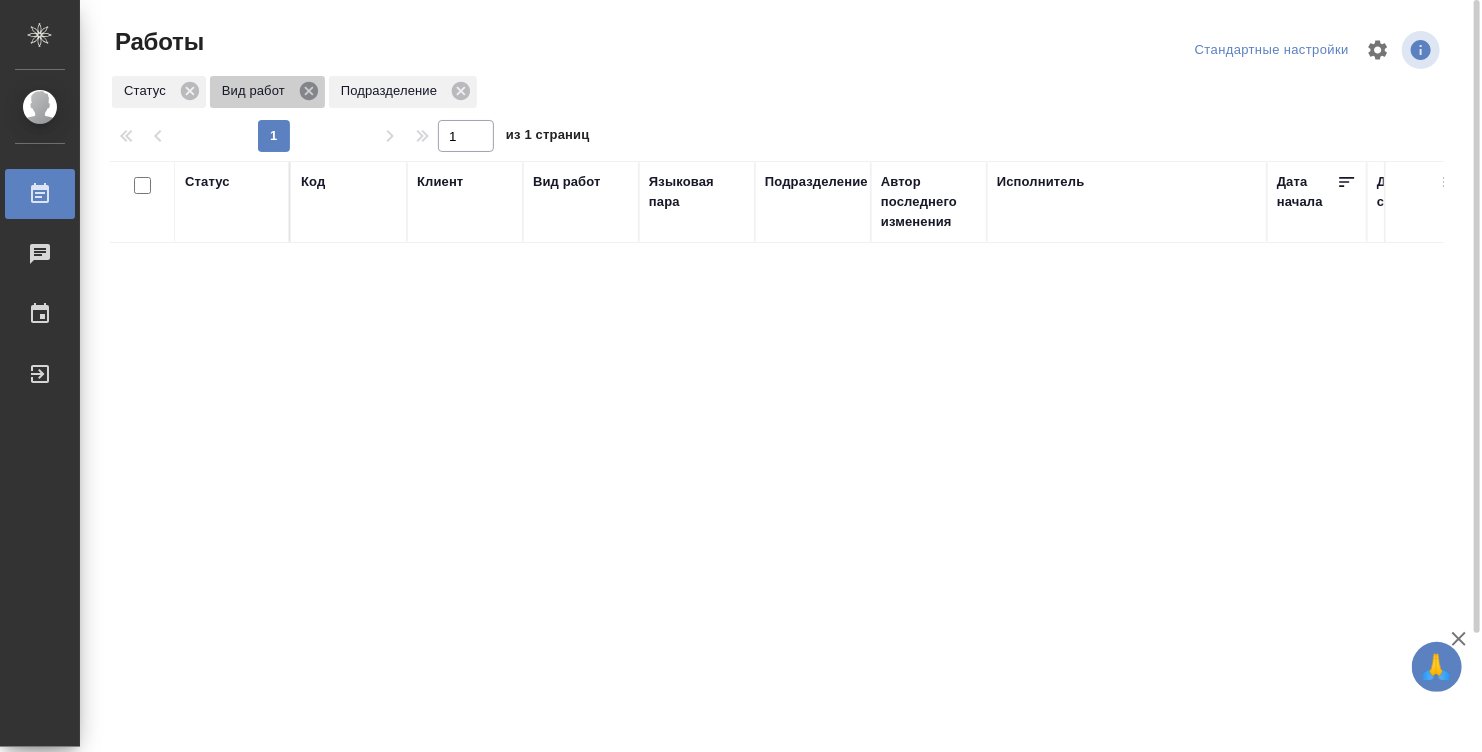 click 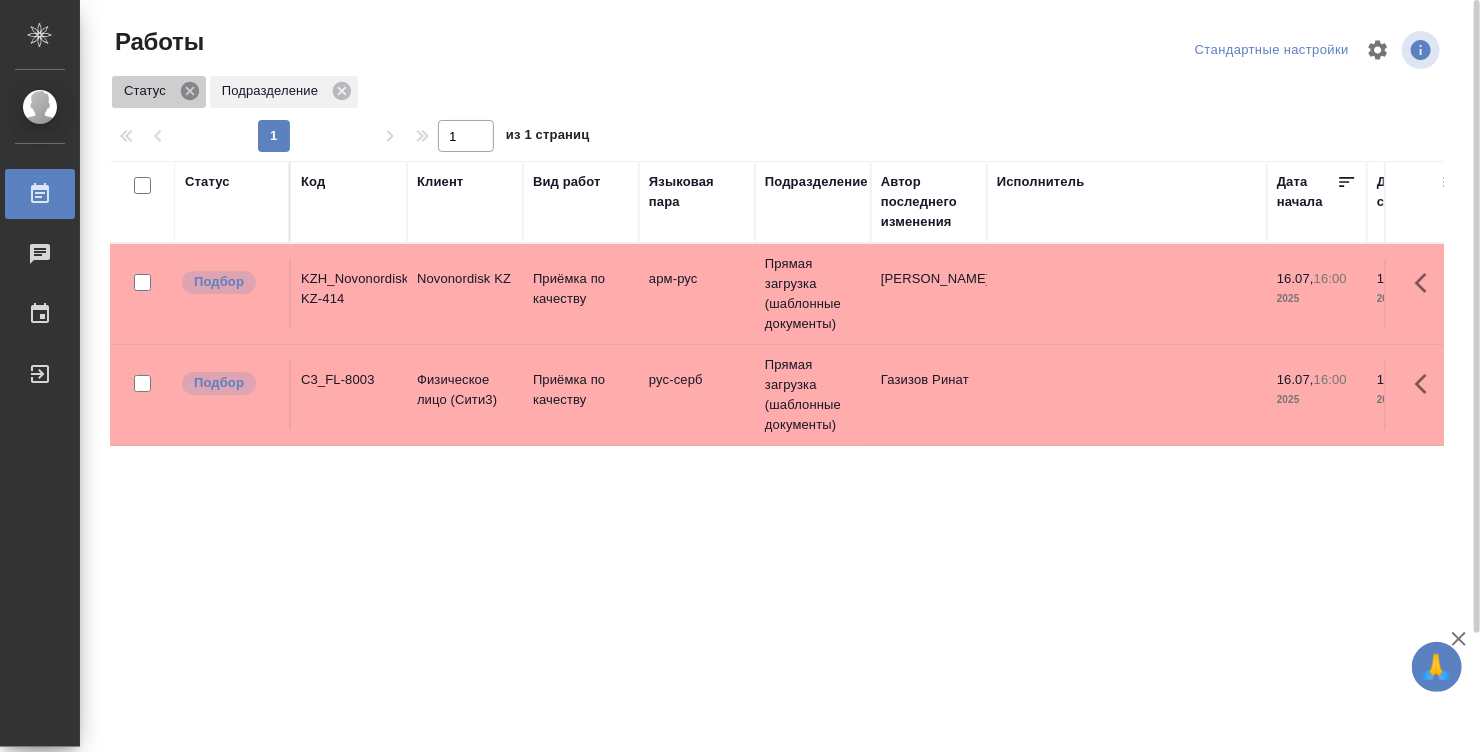 click 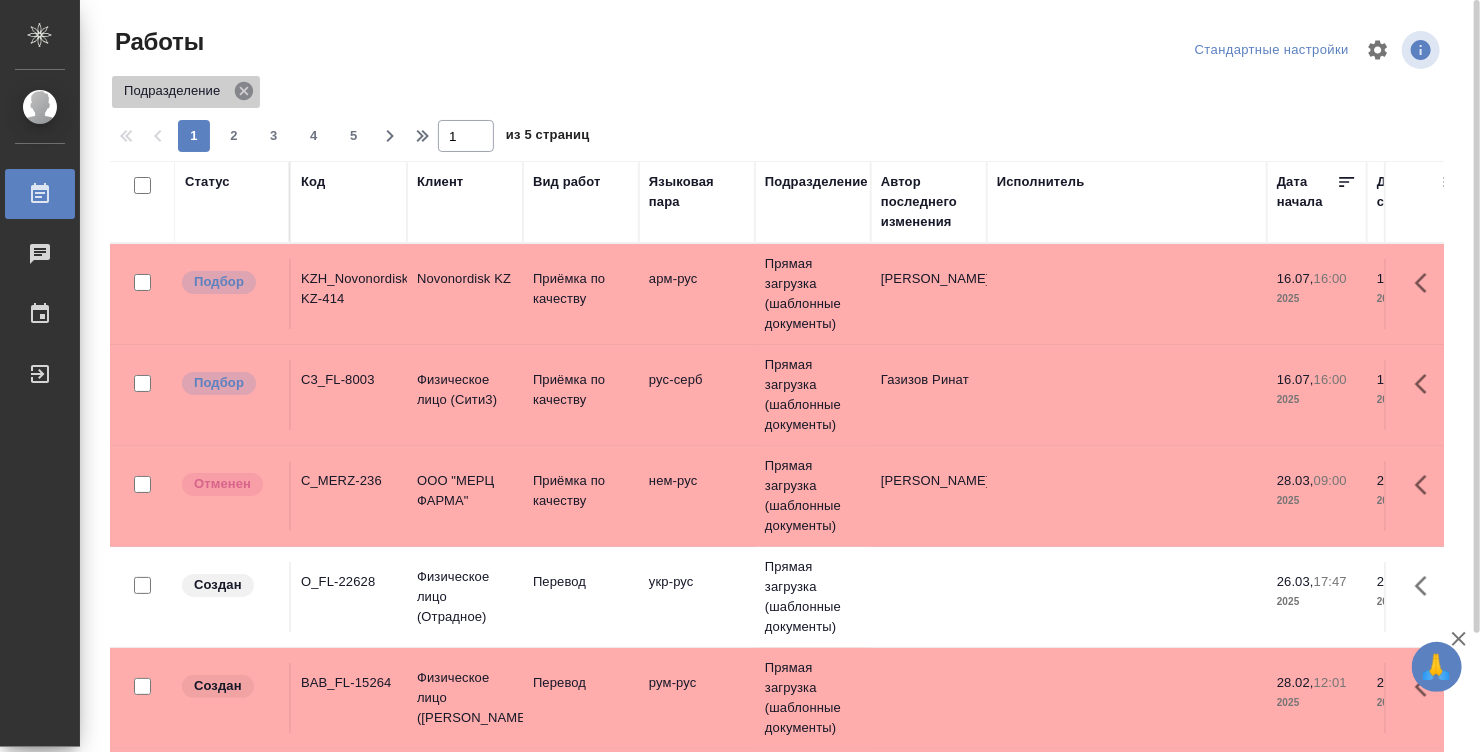 click 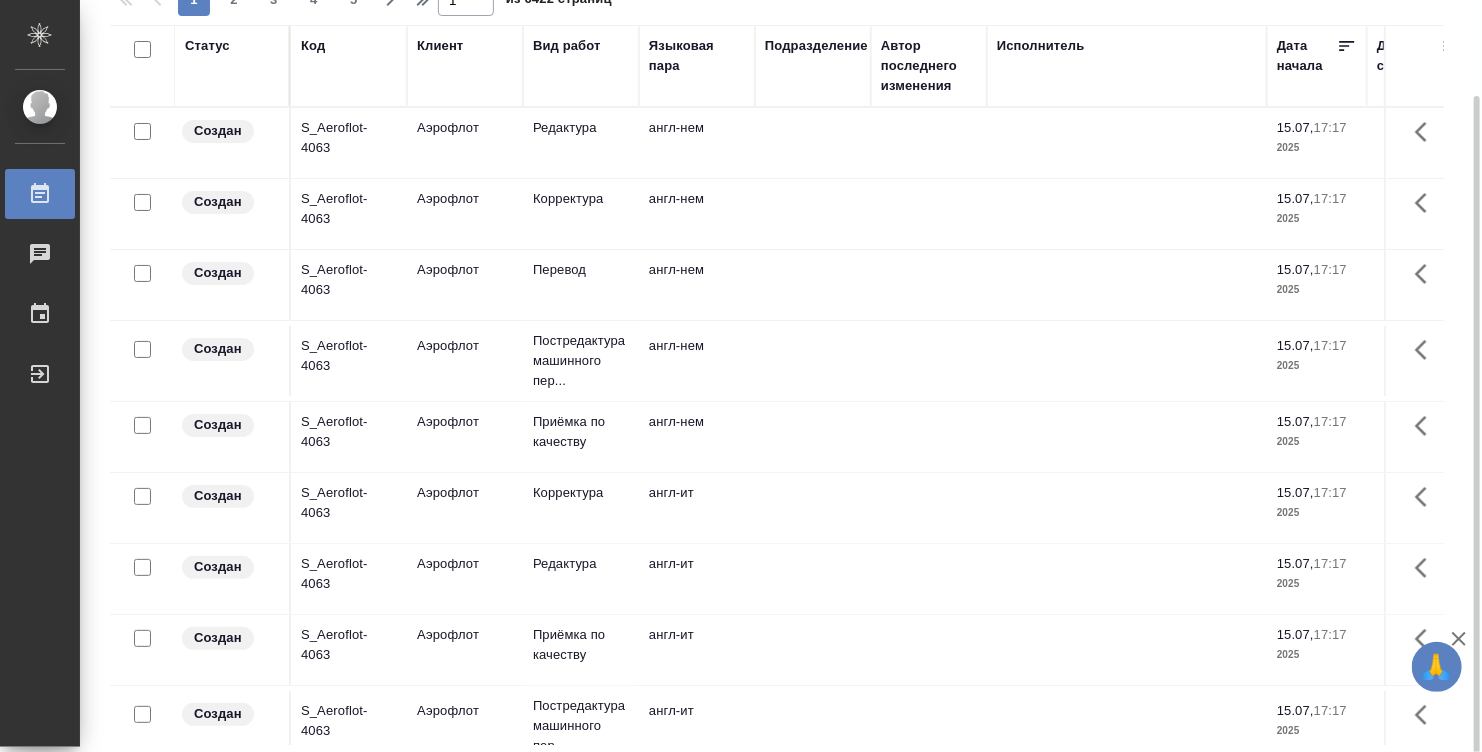 scroll, scrollTop: 104, scrollLeft: 0, axis: vertical 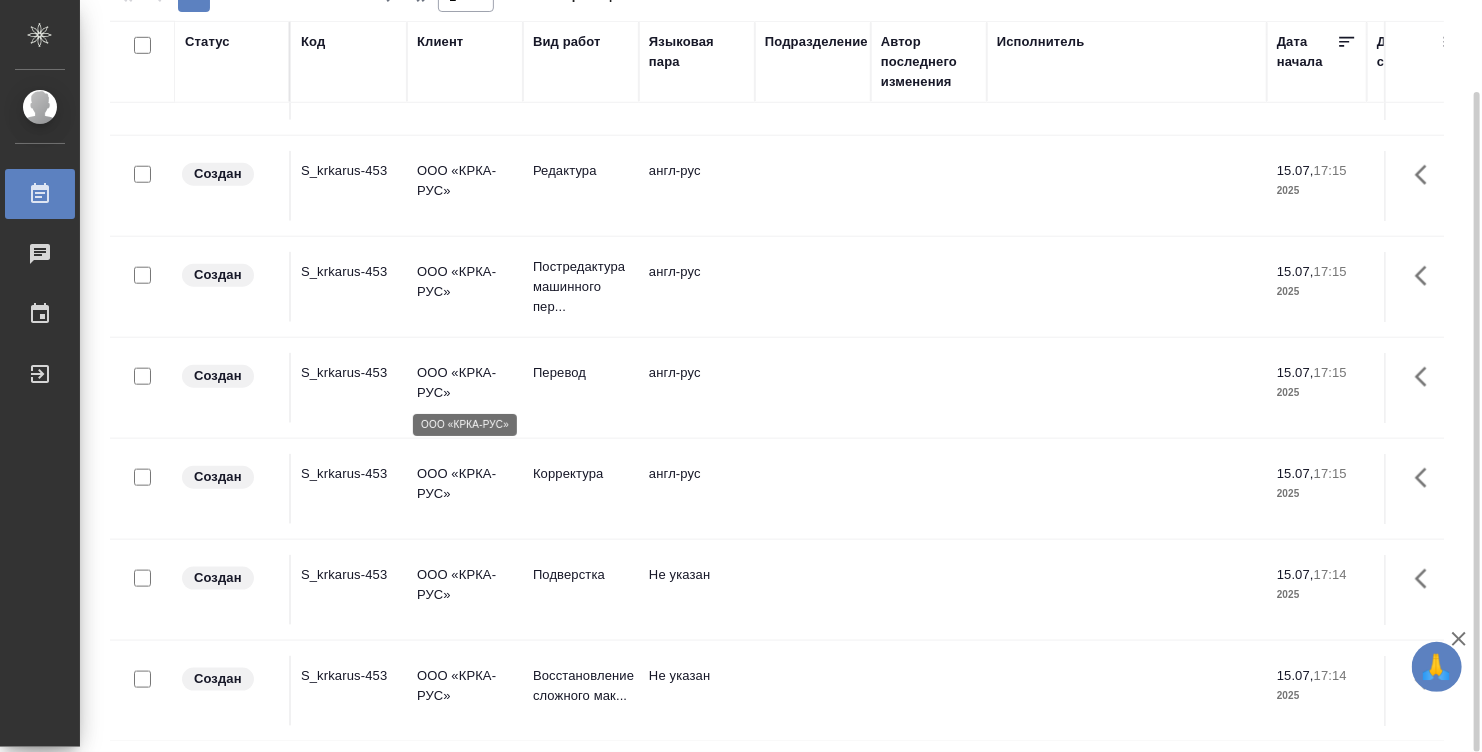 click on "ООО «КРКА-РУС»" at bounding box center [465, 383] 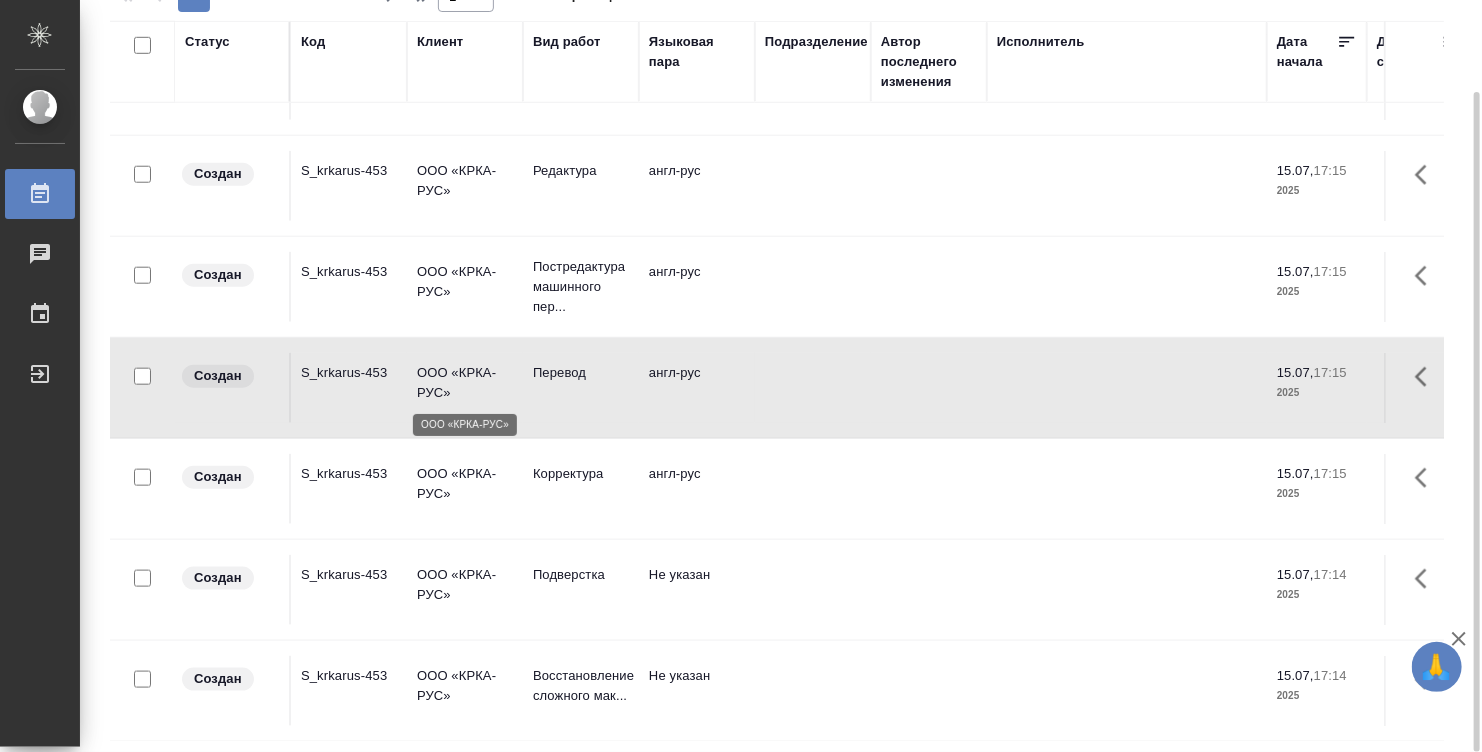 click on "ООО «КРКА-РУС»" at bounding box center [465, 383] 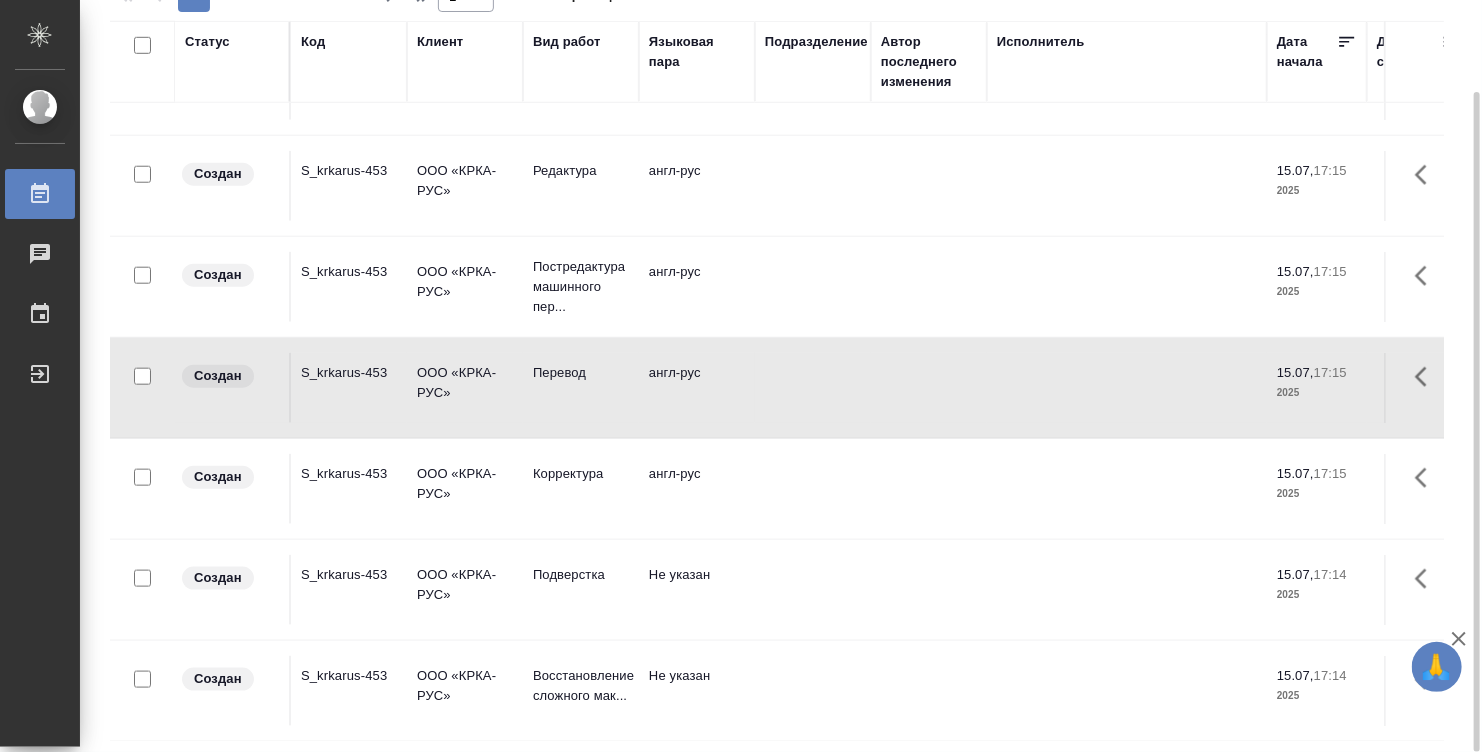 click at bounding box center [929, -761] 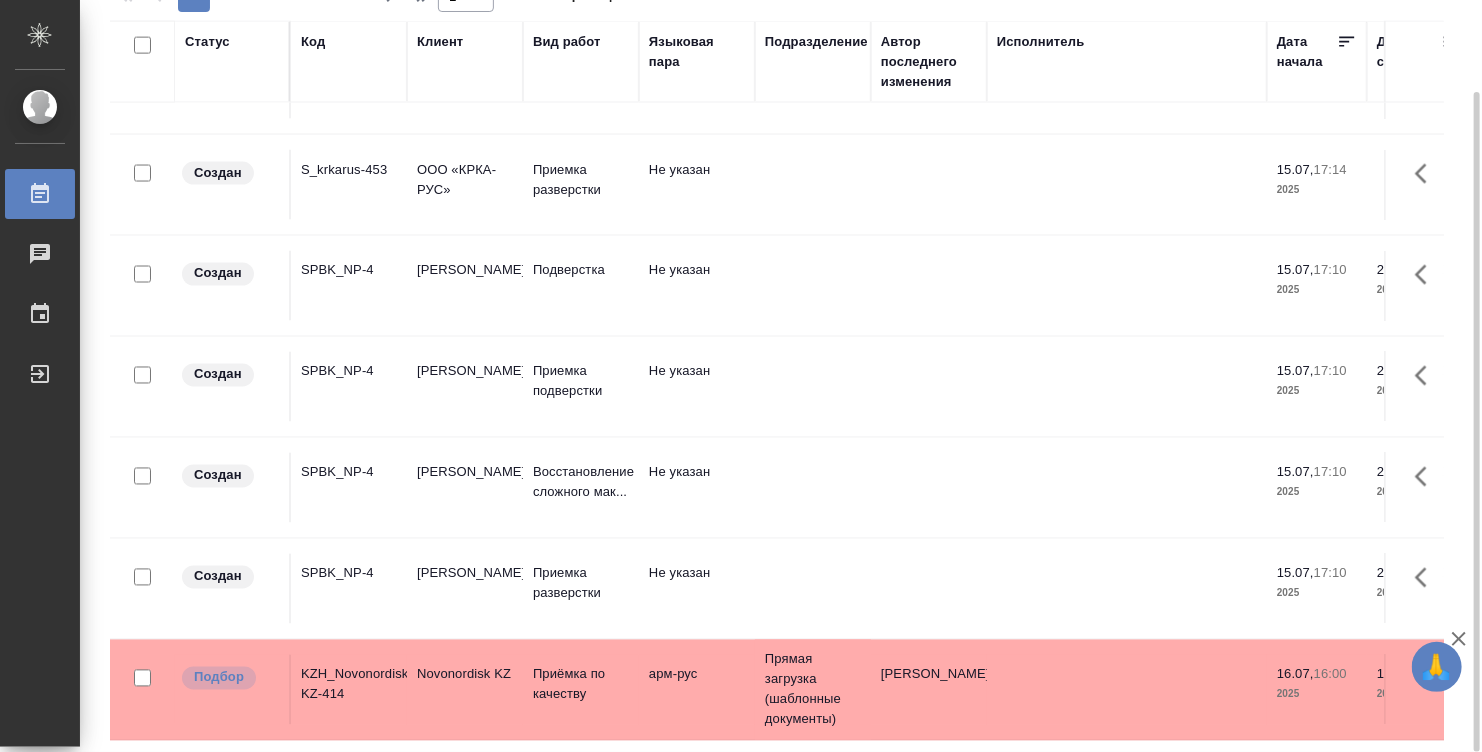 scroll, scrollTop: 1616, scrollLeft: 0, axis: vertical 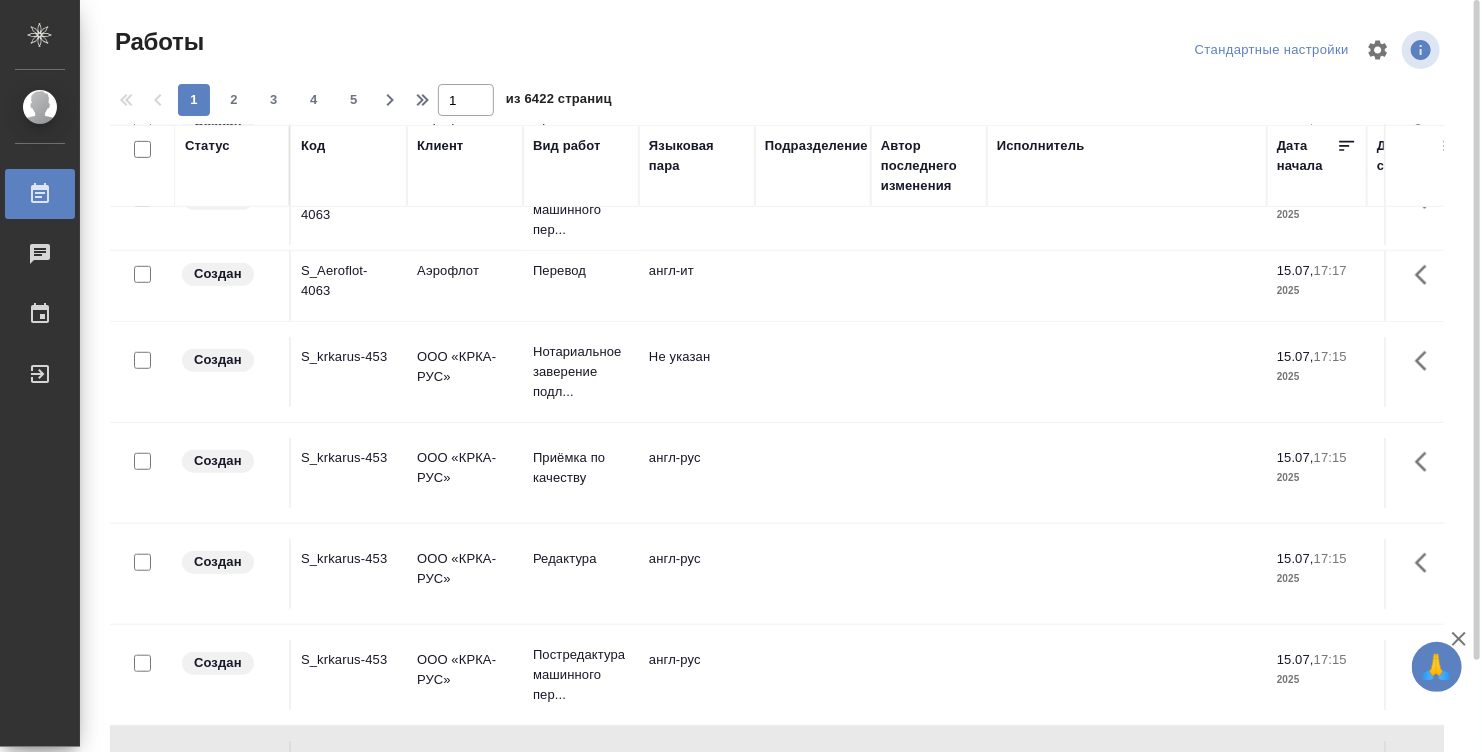 click on "Вид работ" at bounding box center [581, 166] 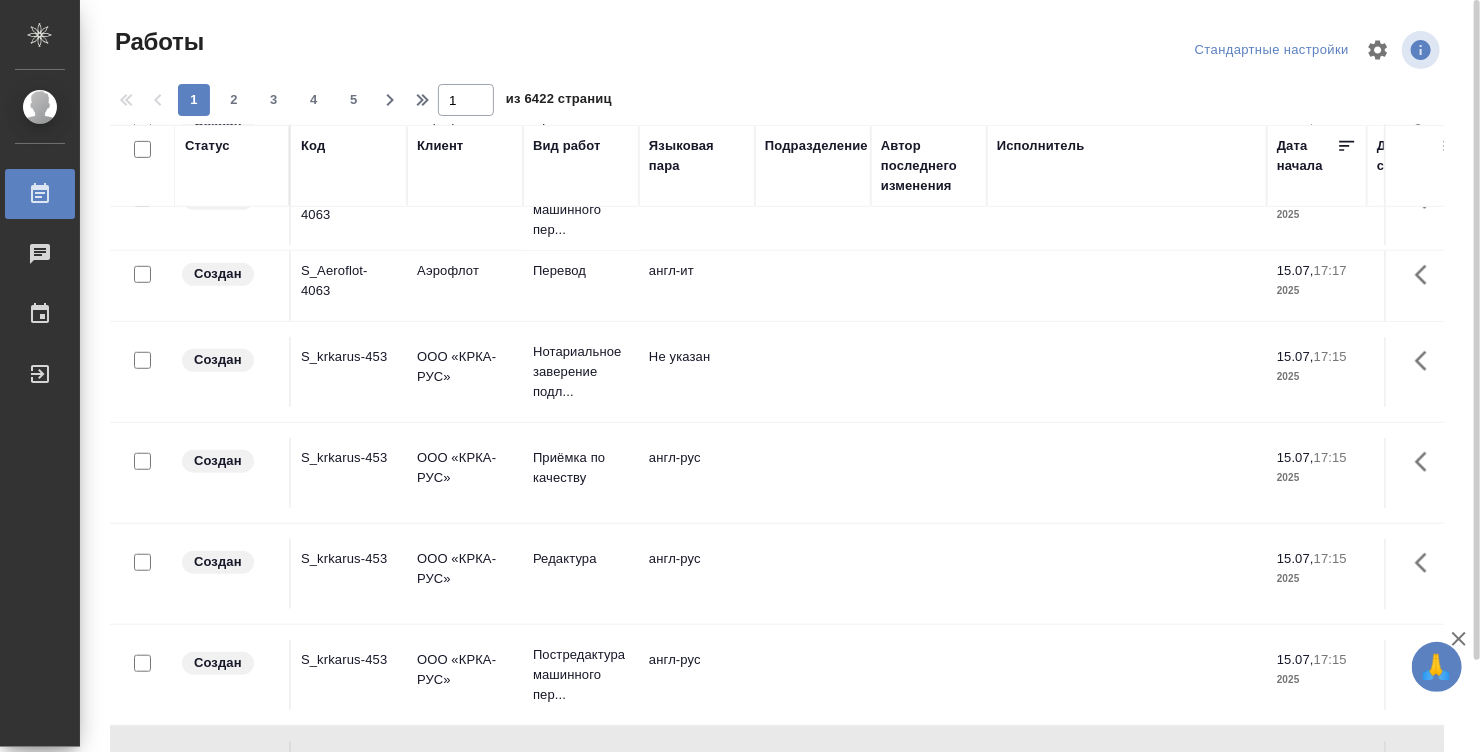 click on "Вид работ" at bounding box center [567, 146] 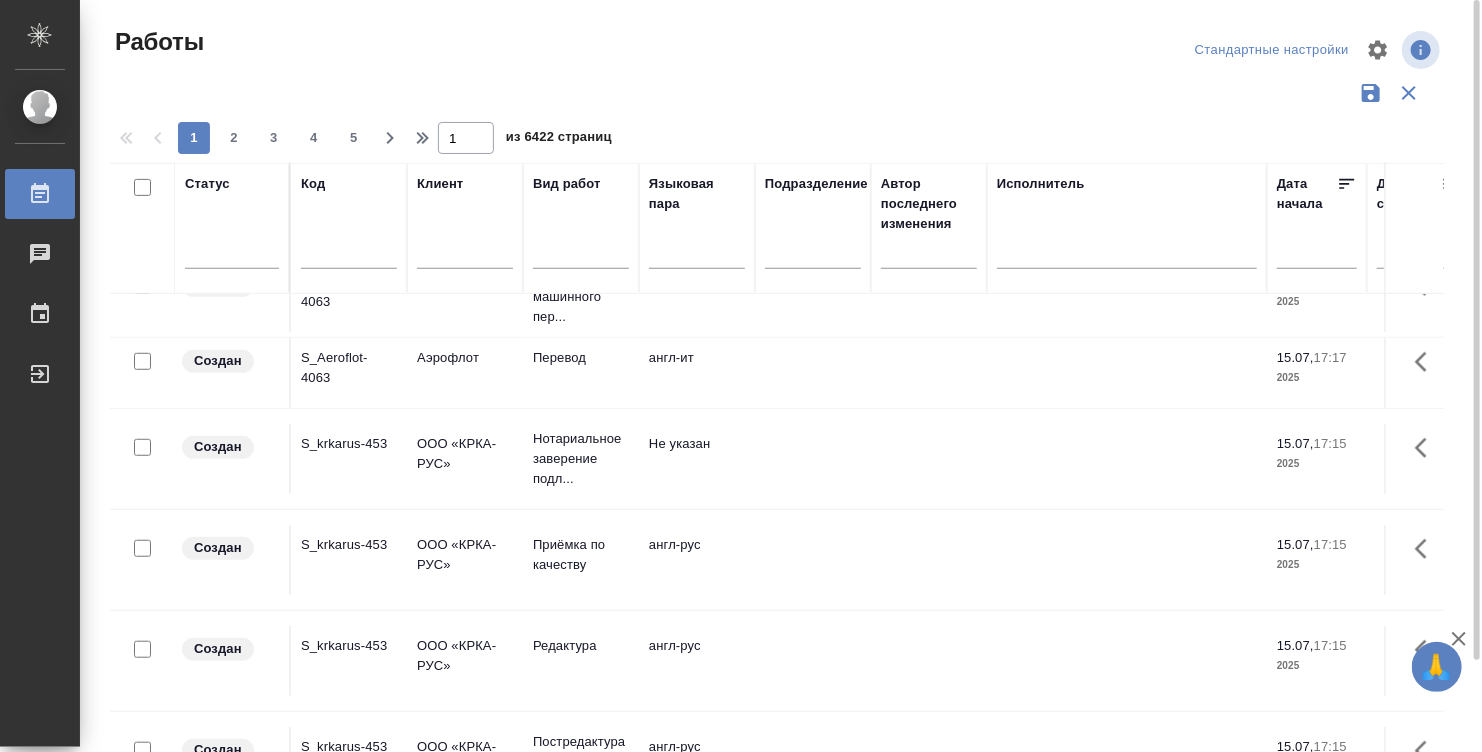 scroll, scrollTop: 665, scrollLeft: 0, axis: vertical 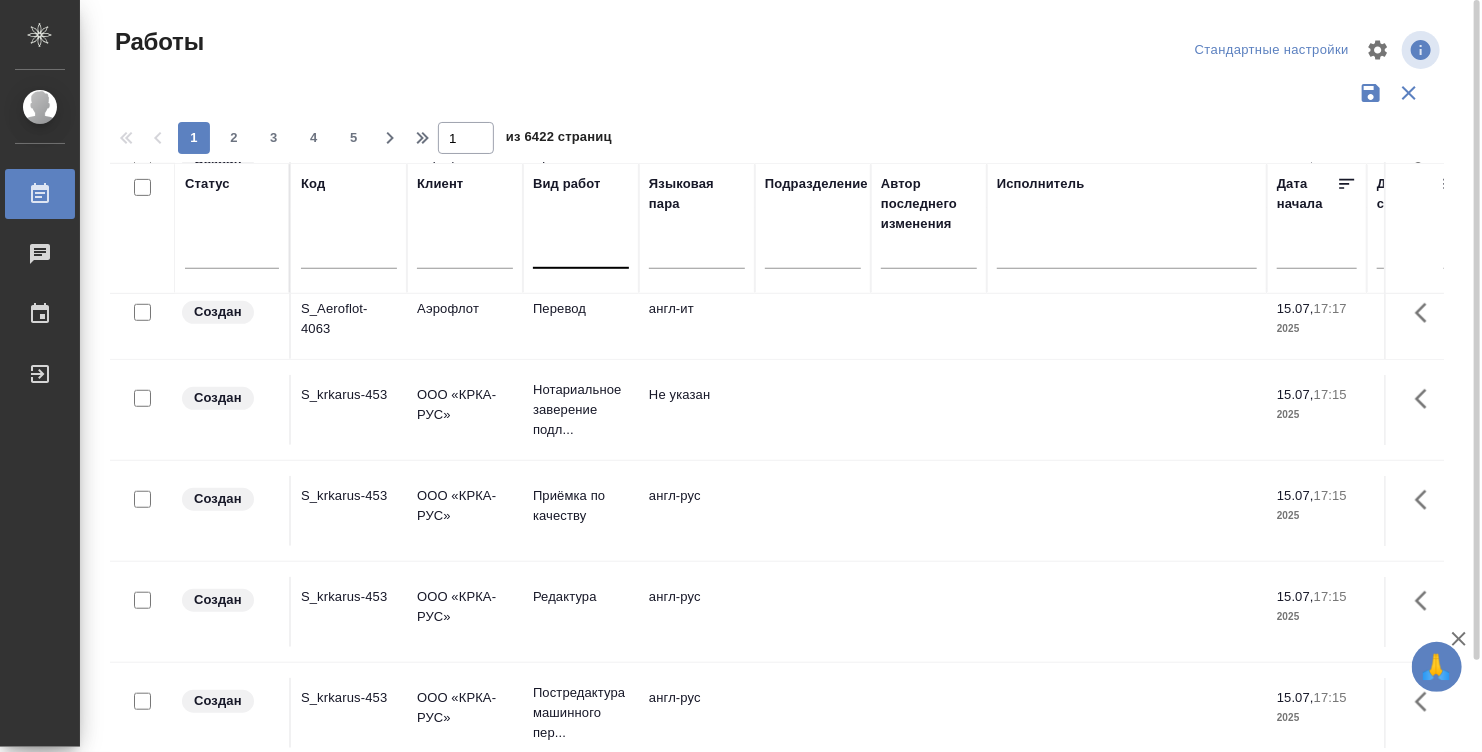 click at bounding box center [581, 249] 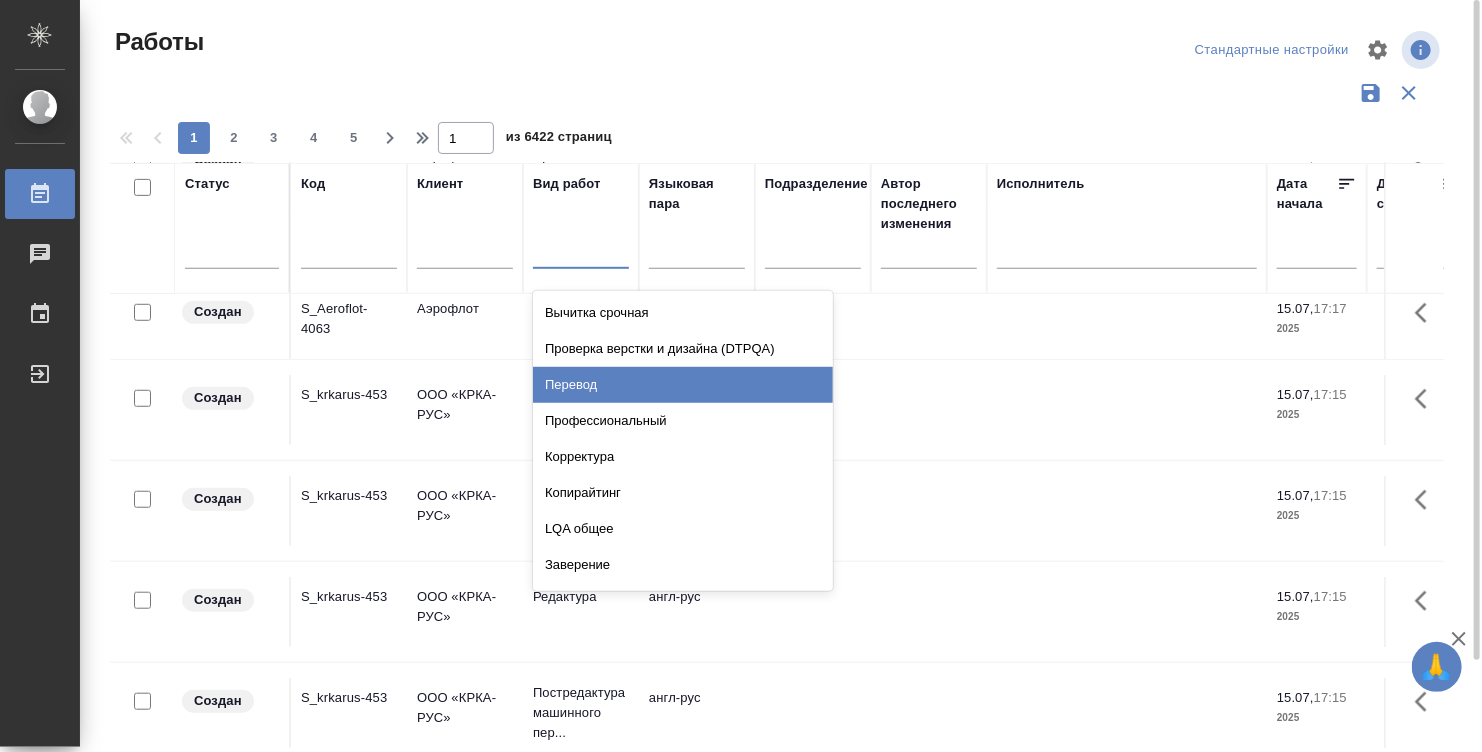 click on "Перевод" at bounding box center [683, 385] 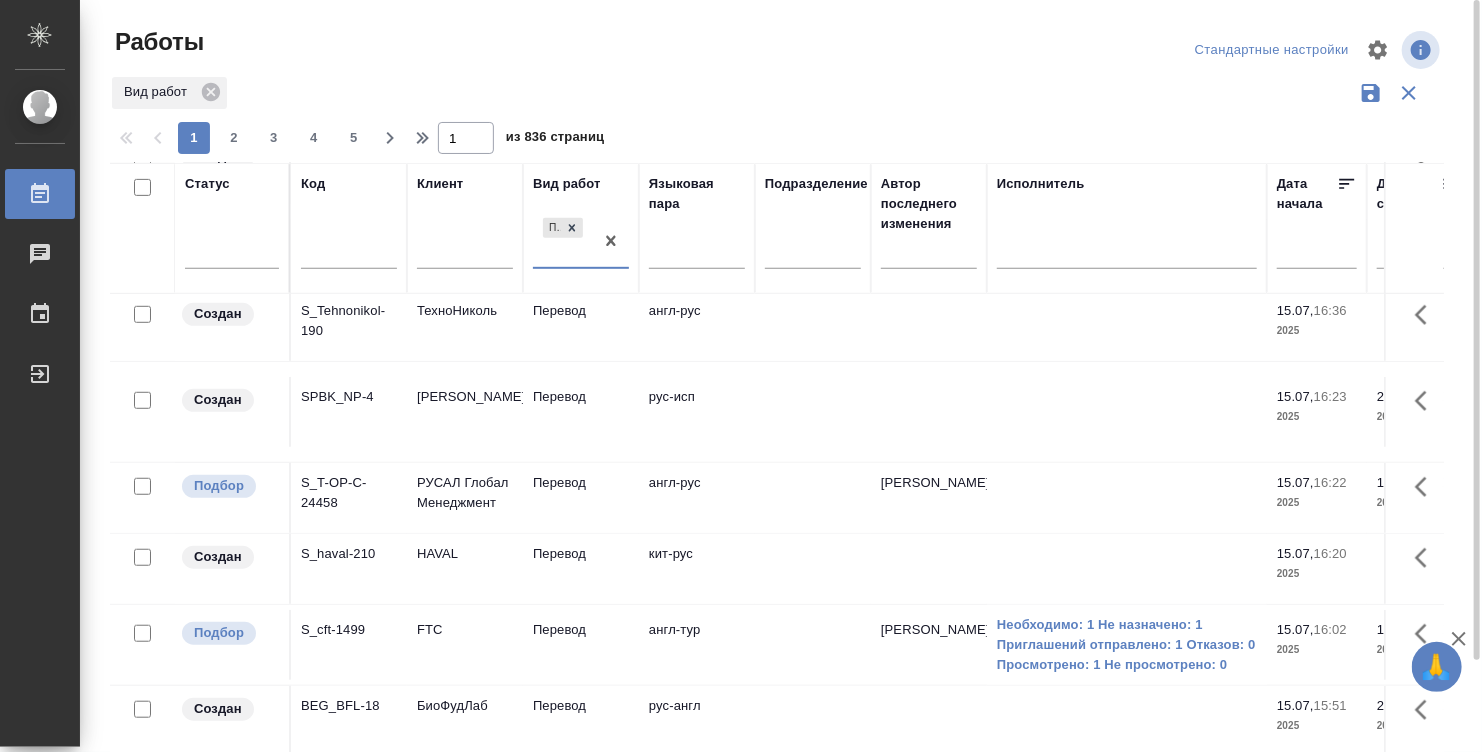 scroll, scrollTop: 365, scrollLeft: 0, axis: vertical 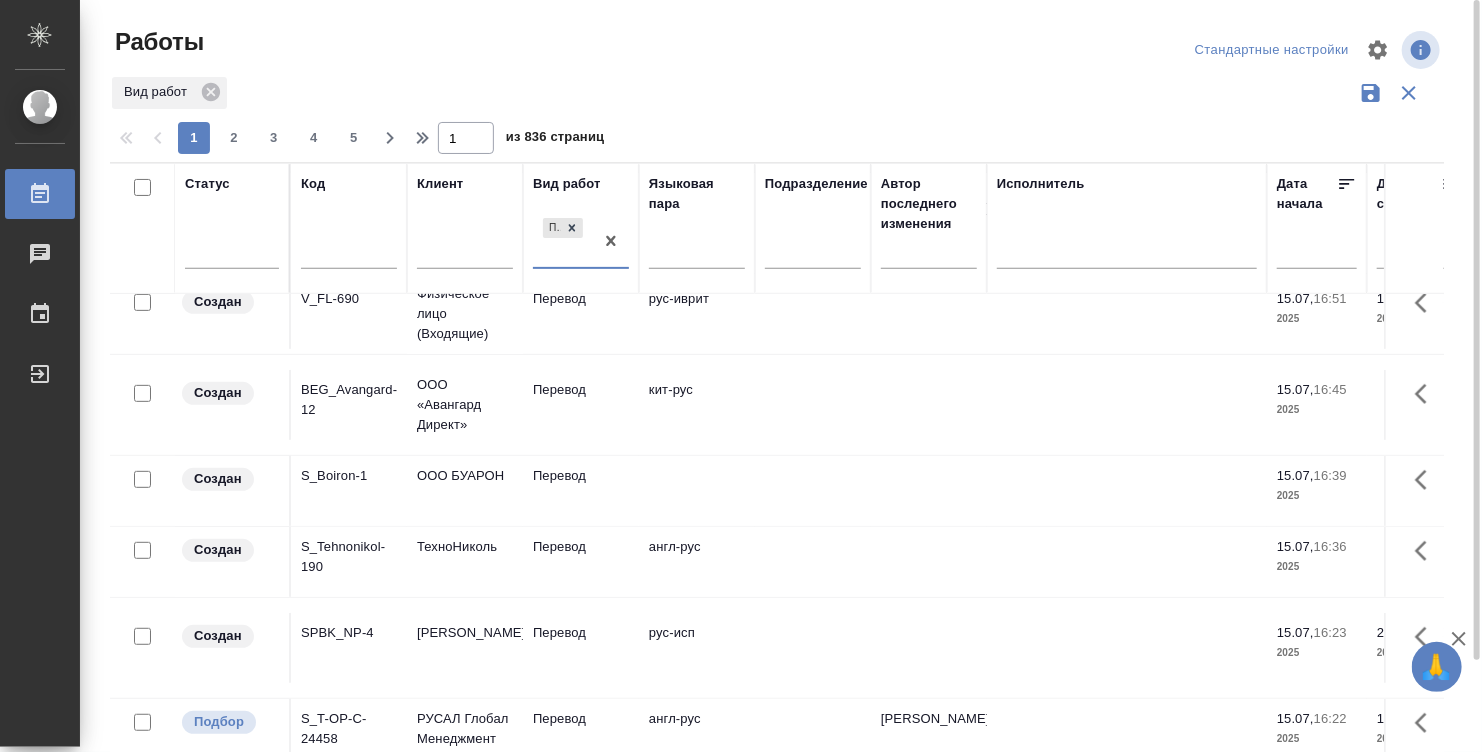 click at bounding box center [1127, -35] 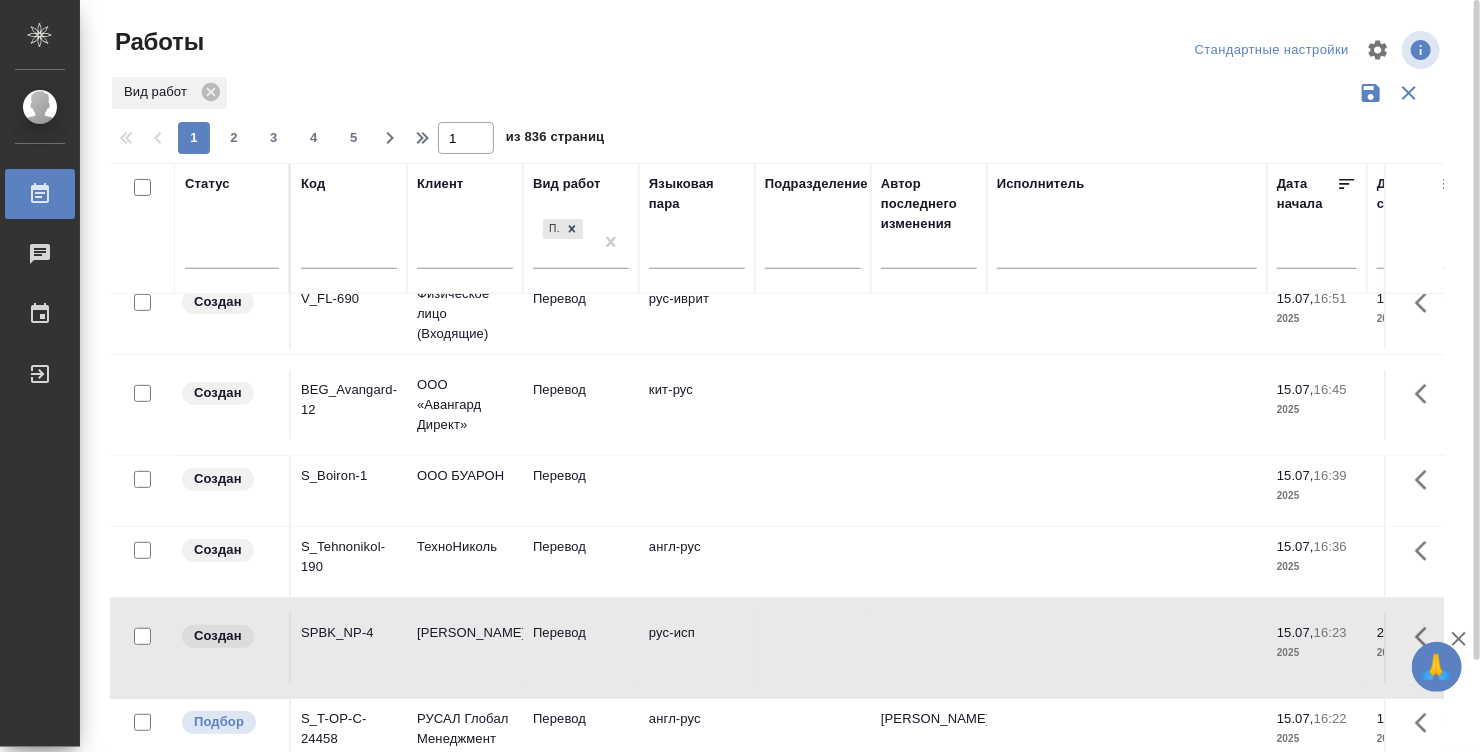 click at bounding box center (1127, -35) 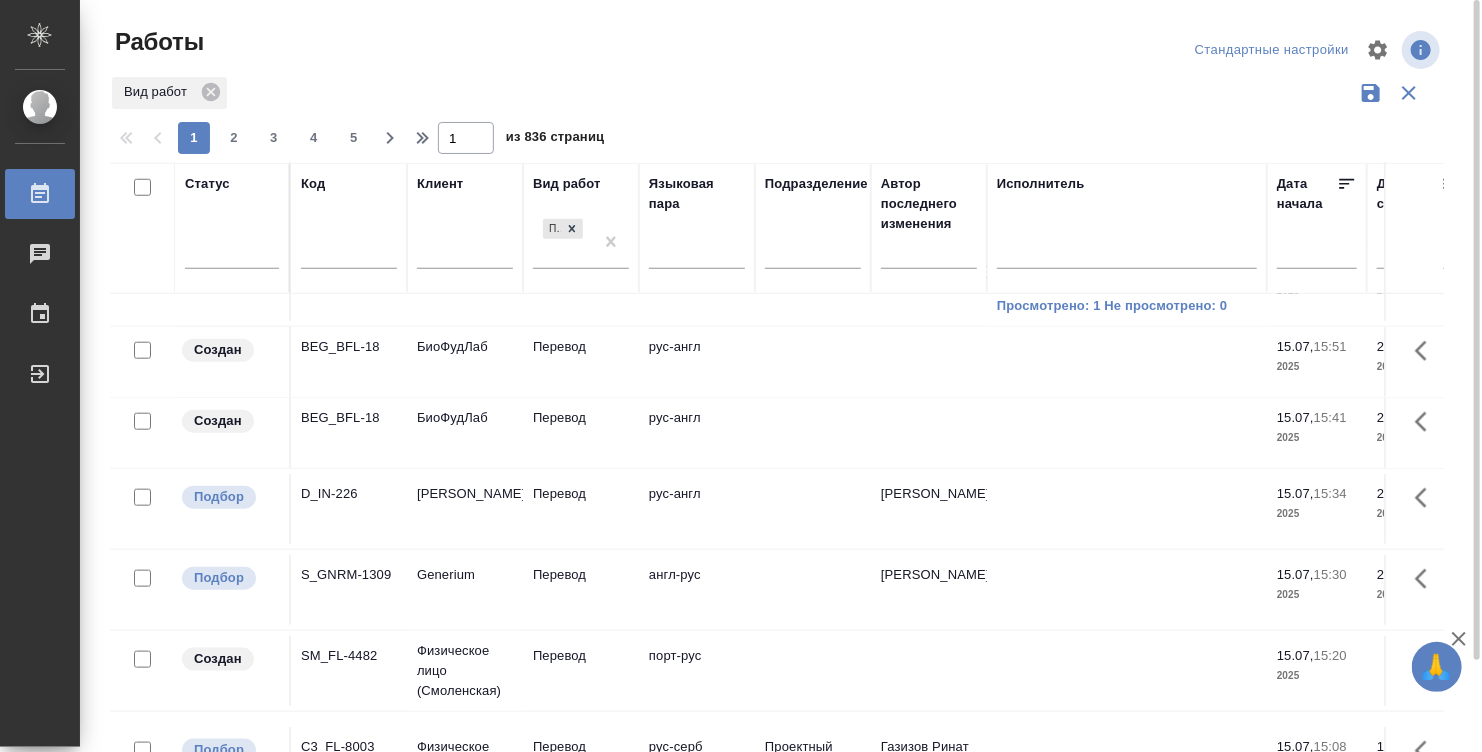 scroll, scrollTop: 965, scrollLeft: 0, axis: vertical 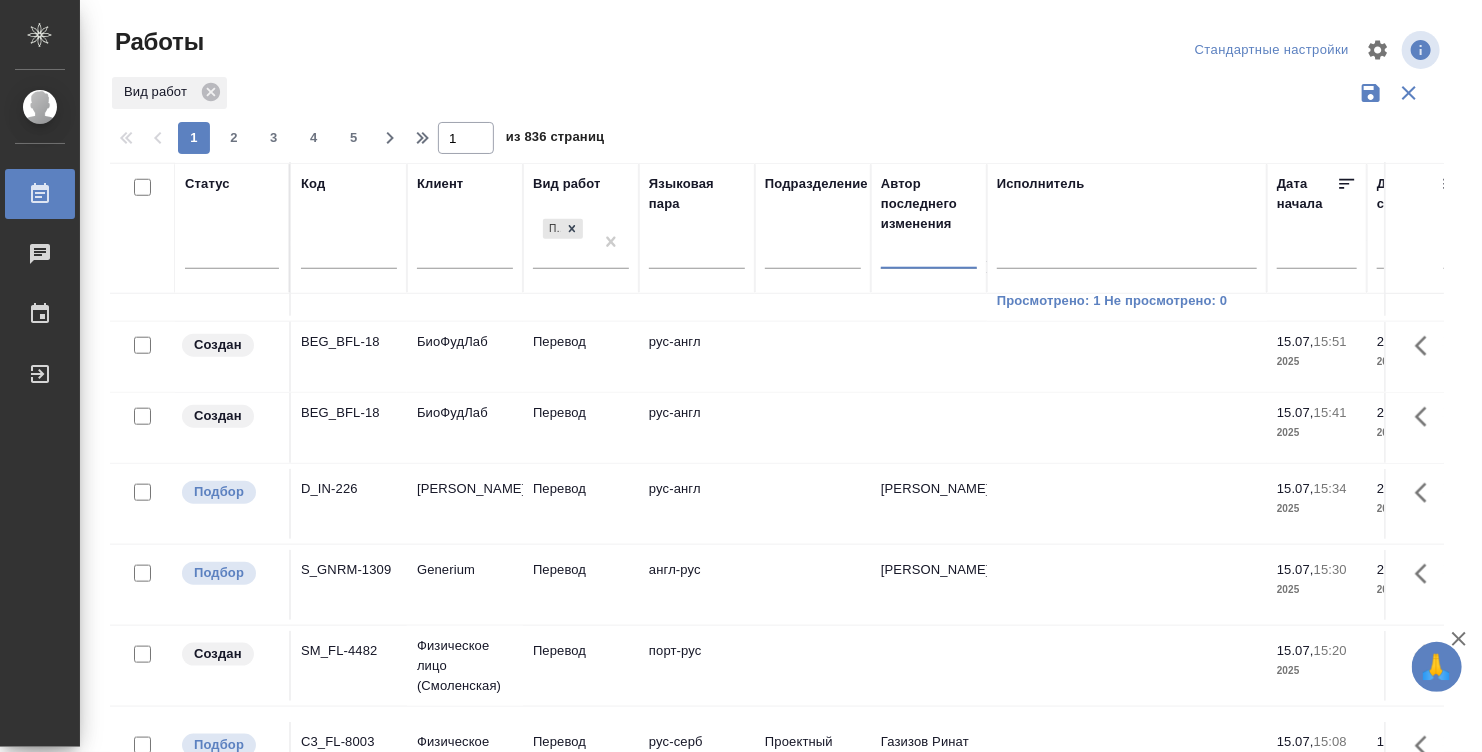 click at bounding box center [929, 256] 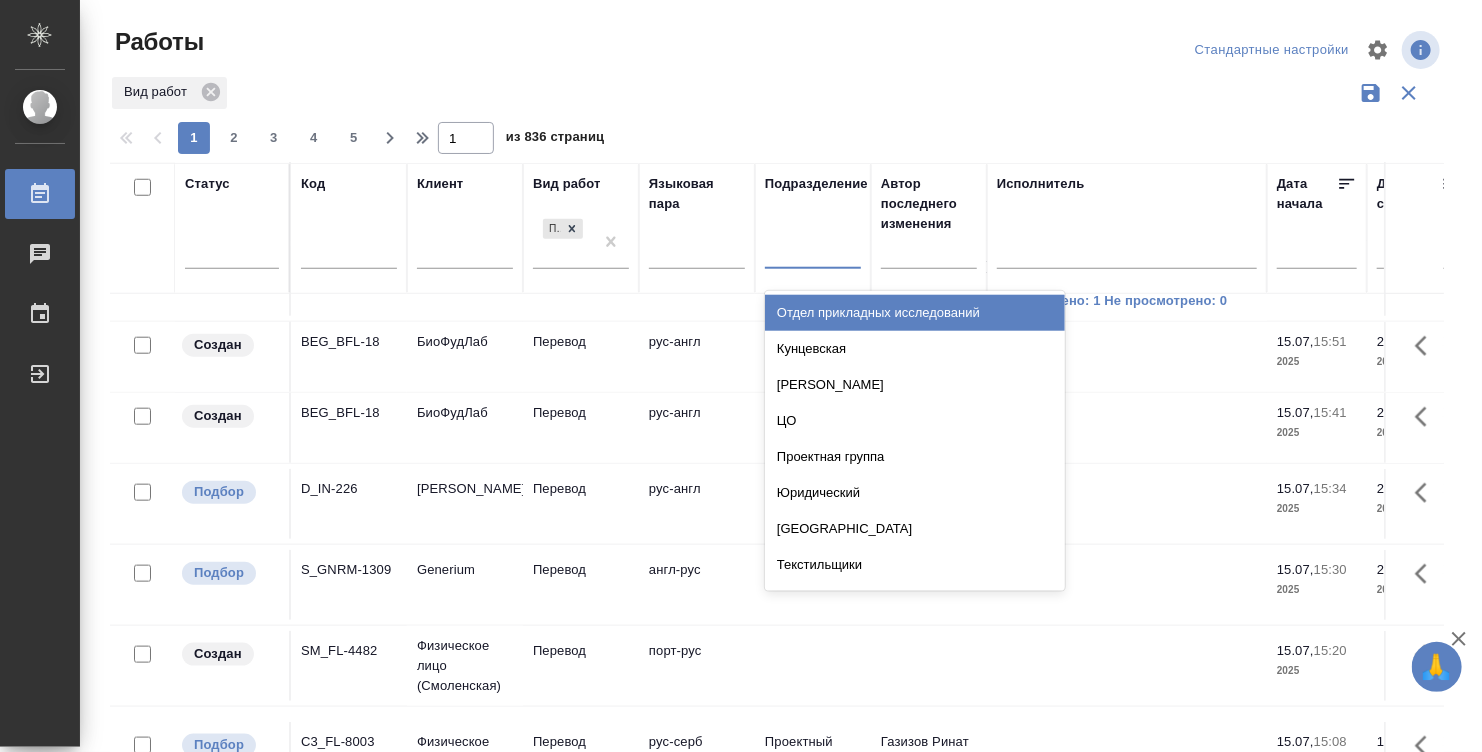 click at bounding box center [813, 249] 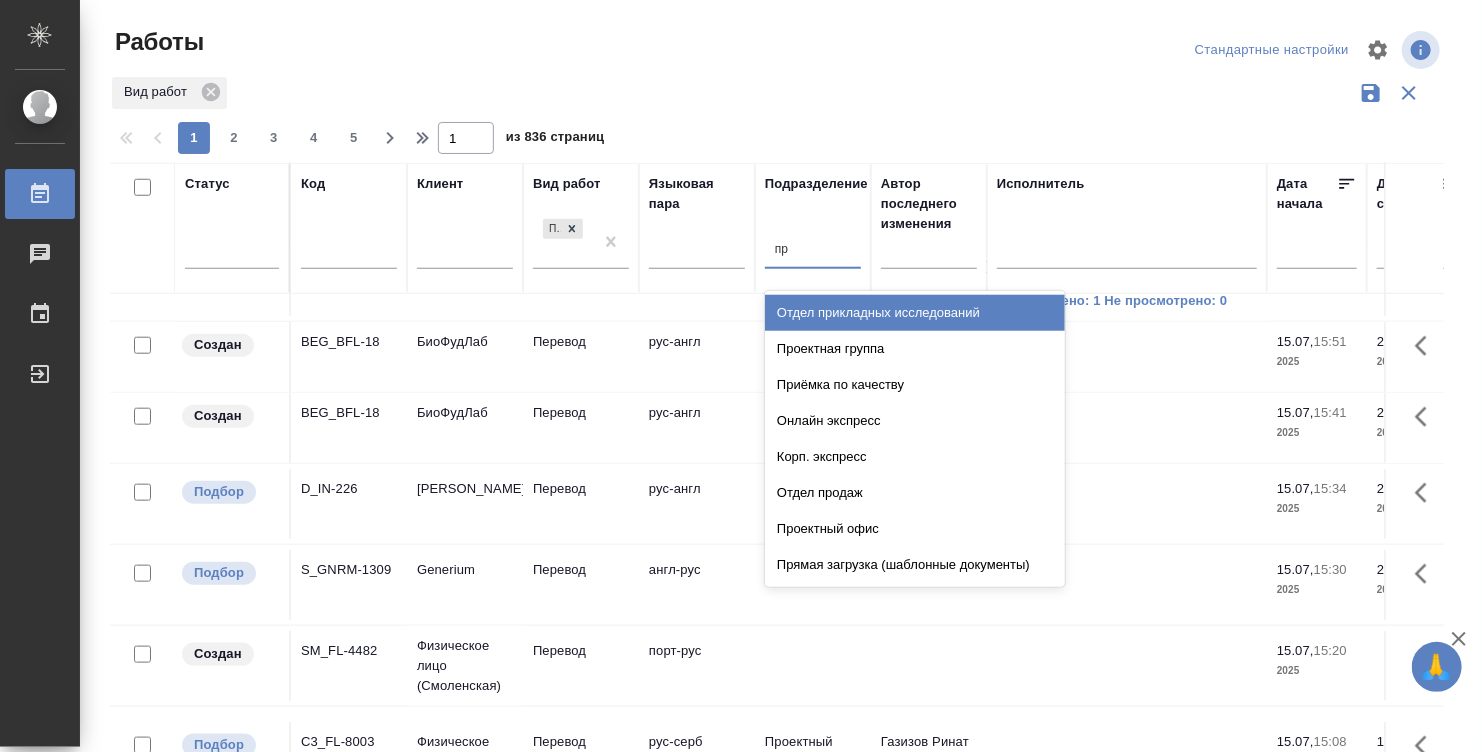 type on "пря" 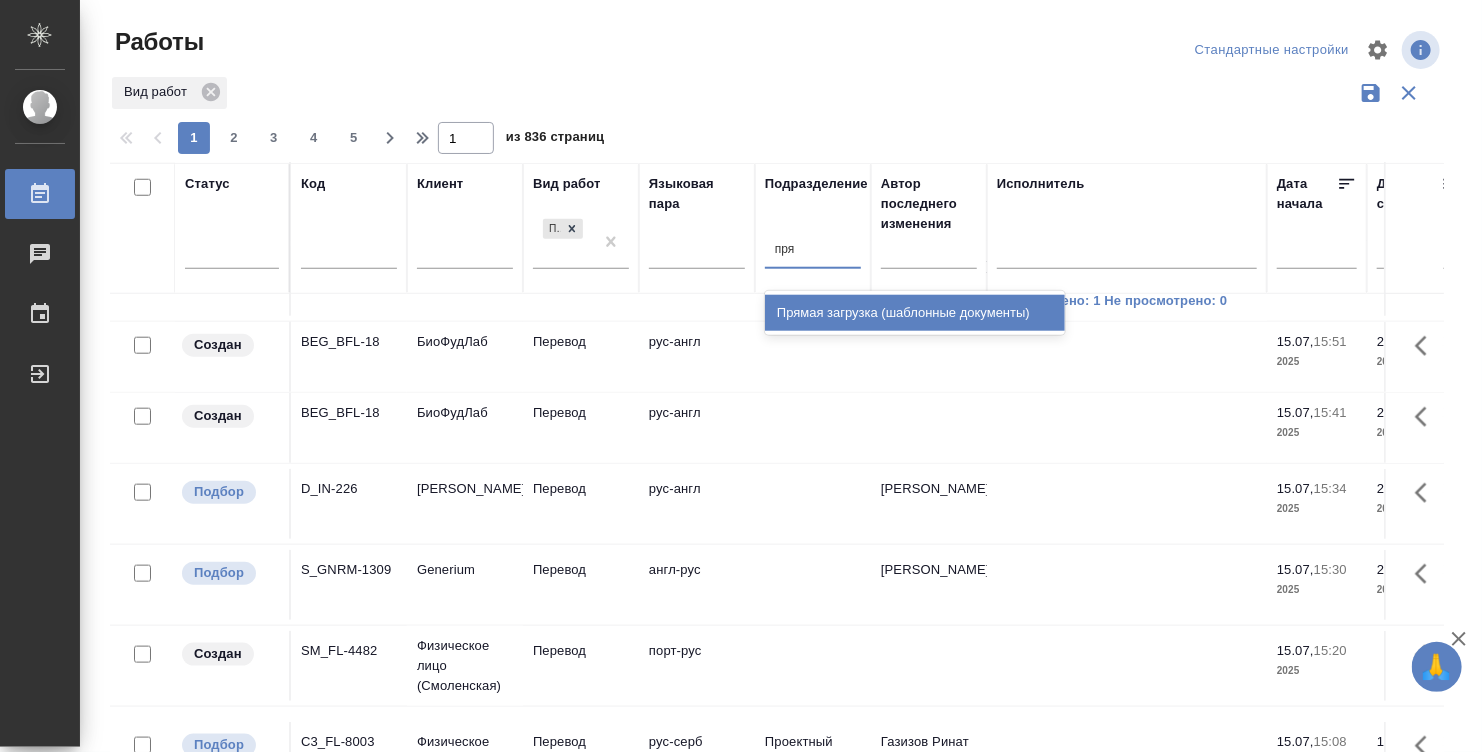 click on "Прямая загрузка (шаблонные документы)" at bounding box center [915, 313] 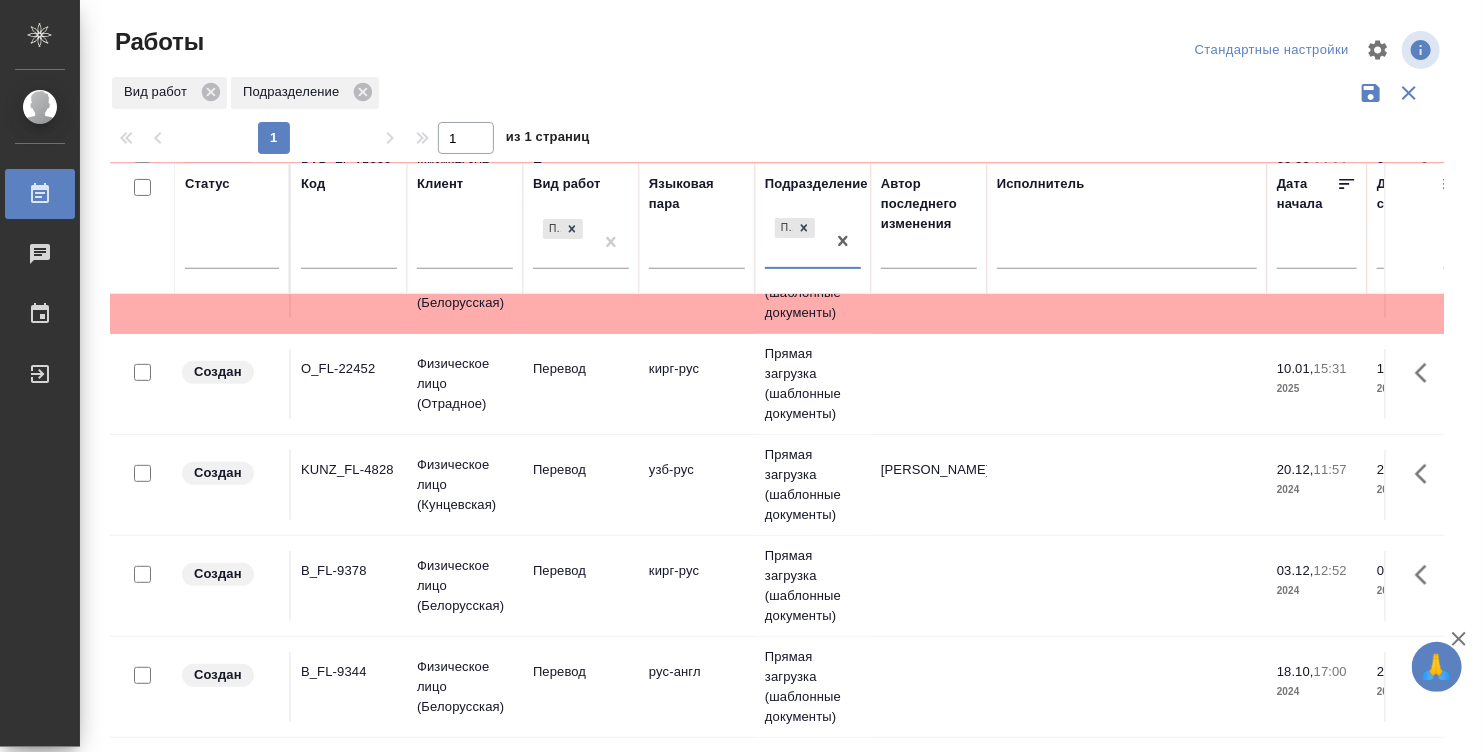 scroll, scrollTop: 0, scrollLeft: 0, axis: both 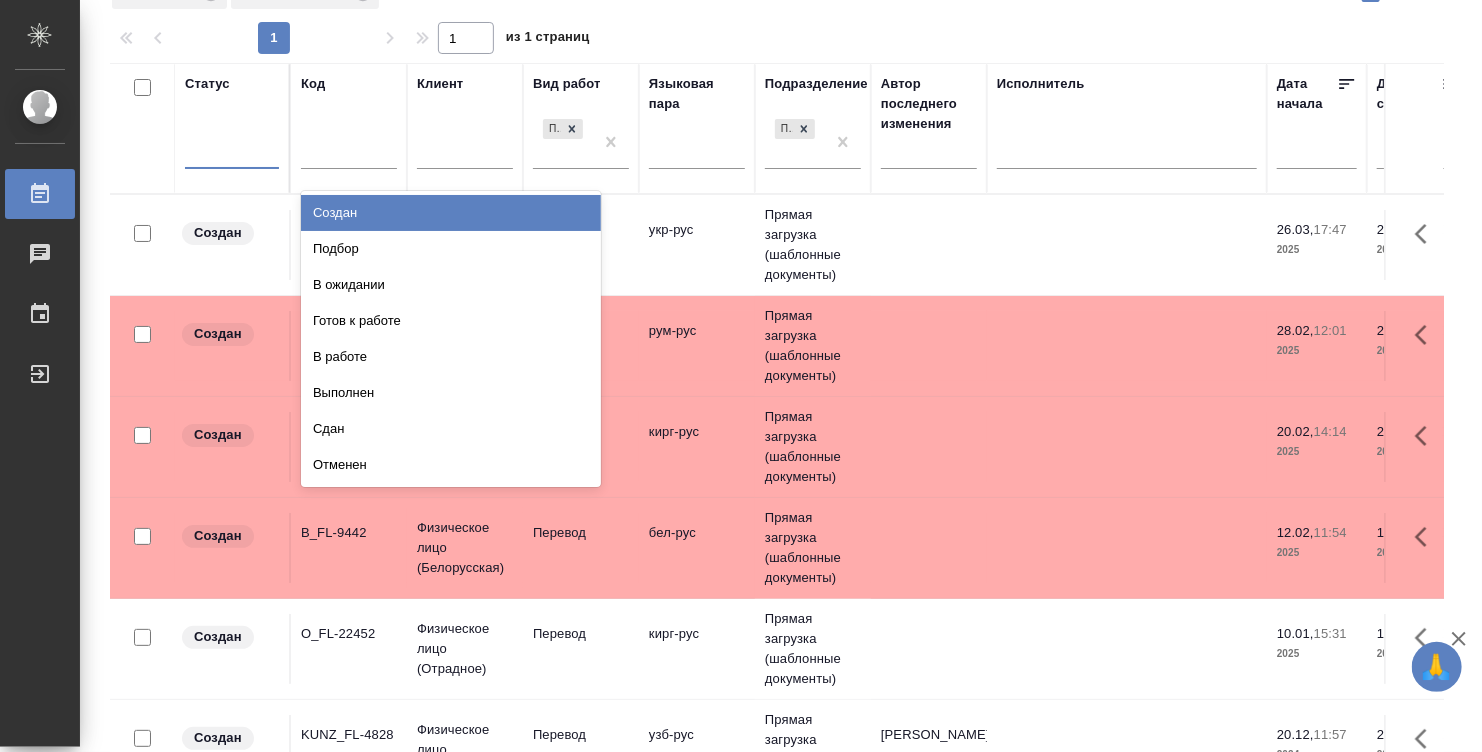 click at bounding box center [232, 149] 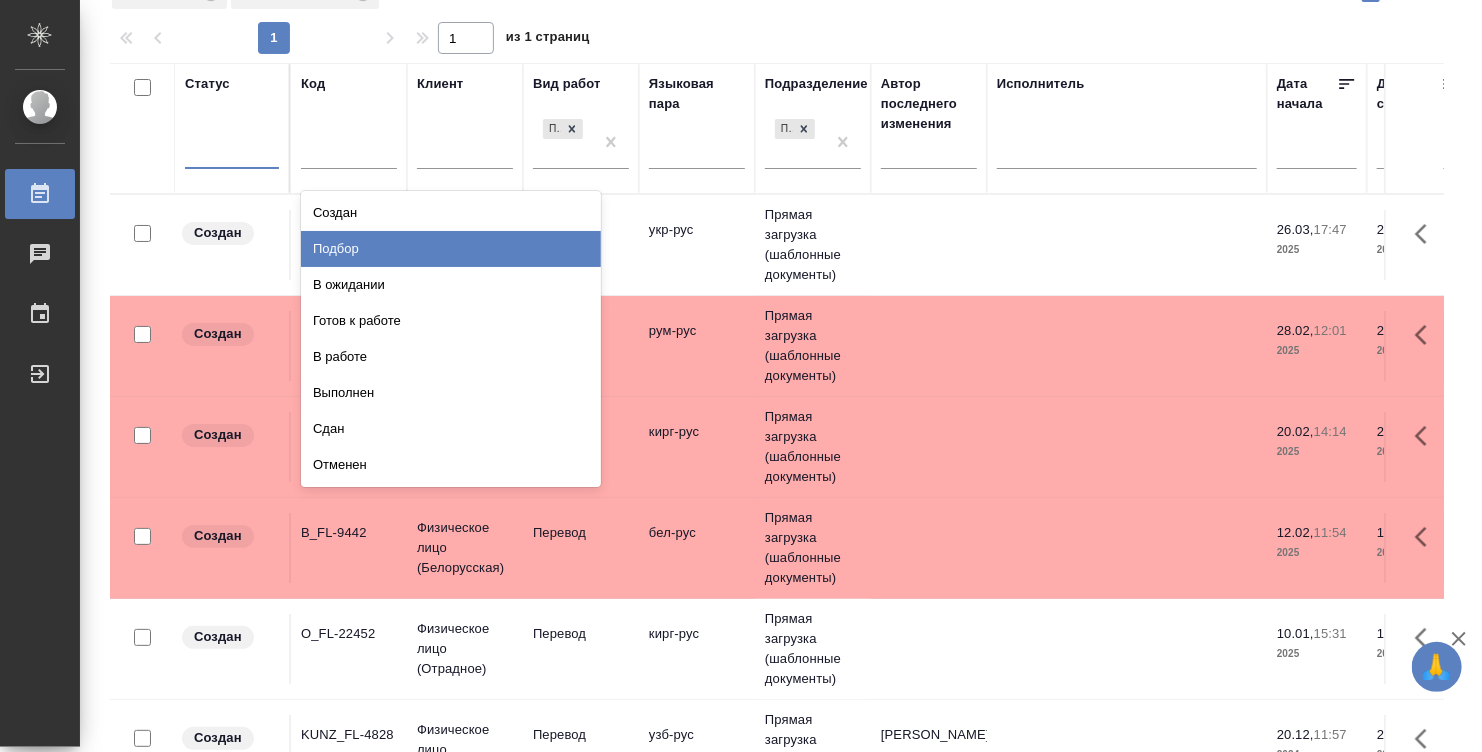 click on "Подбор" at bounding box center (451, 249) 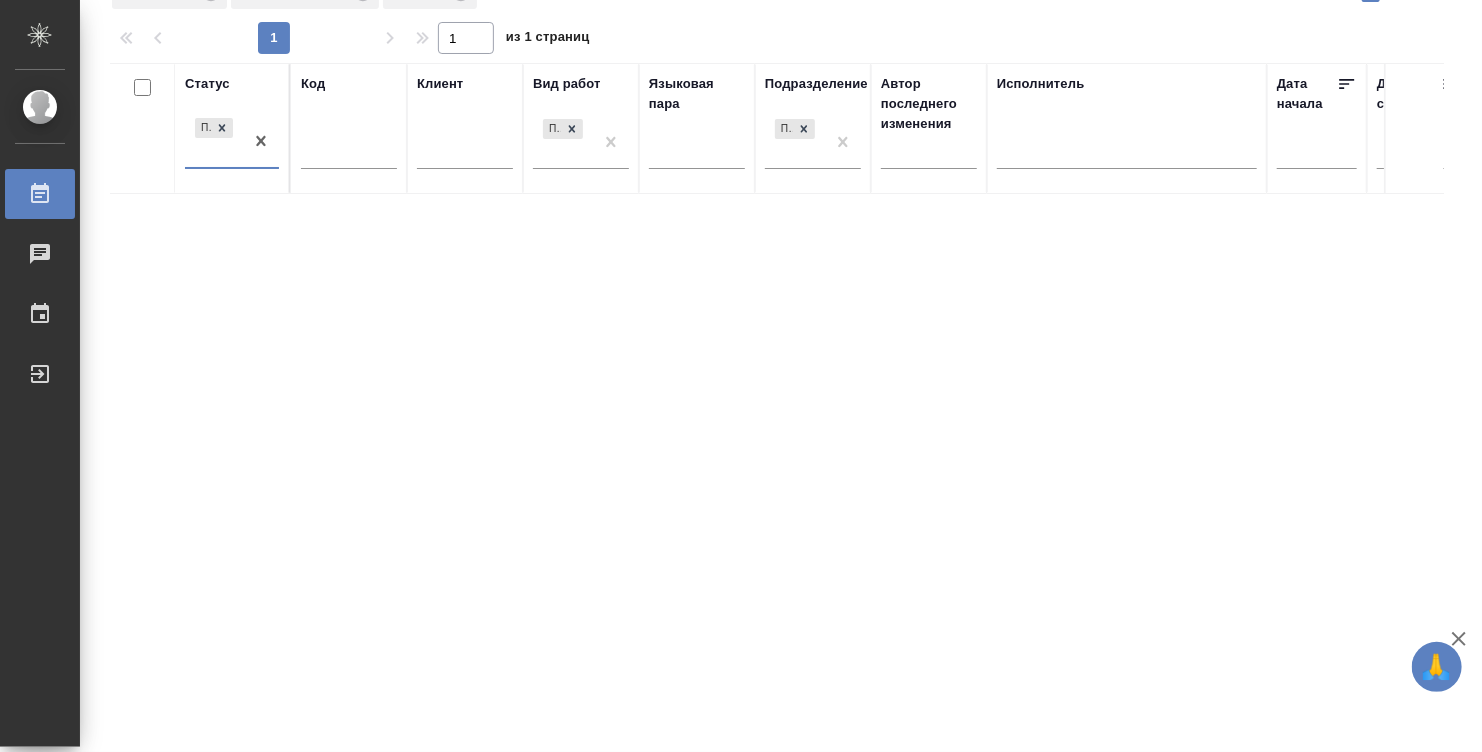 scroll, scrollTop: 0, scrollLeft: 0, axis: both 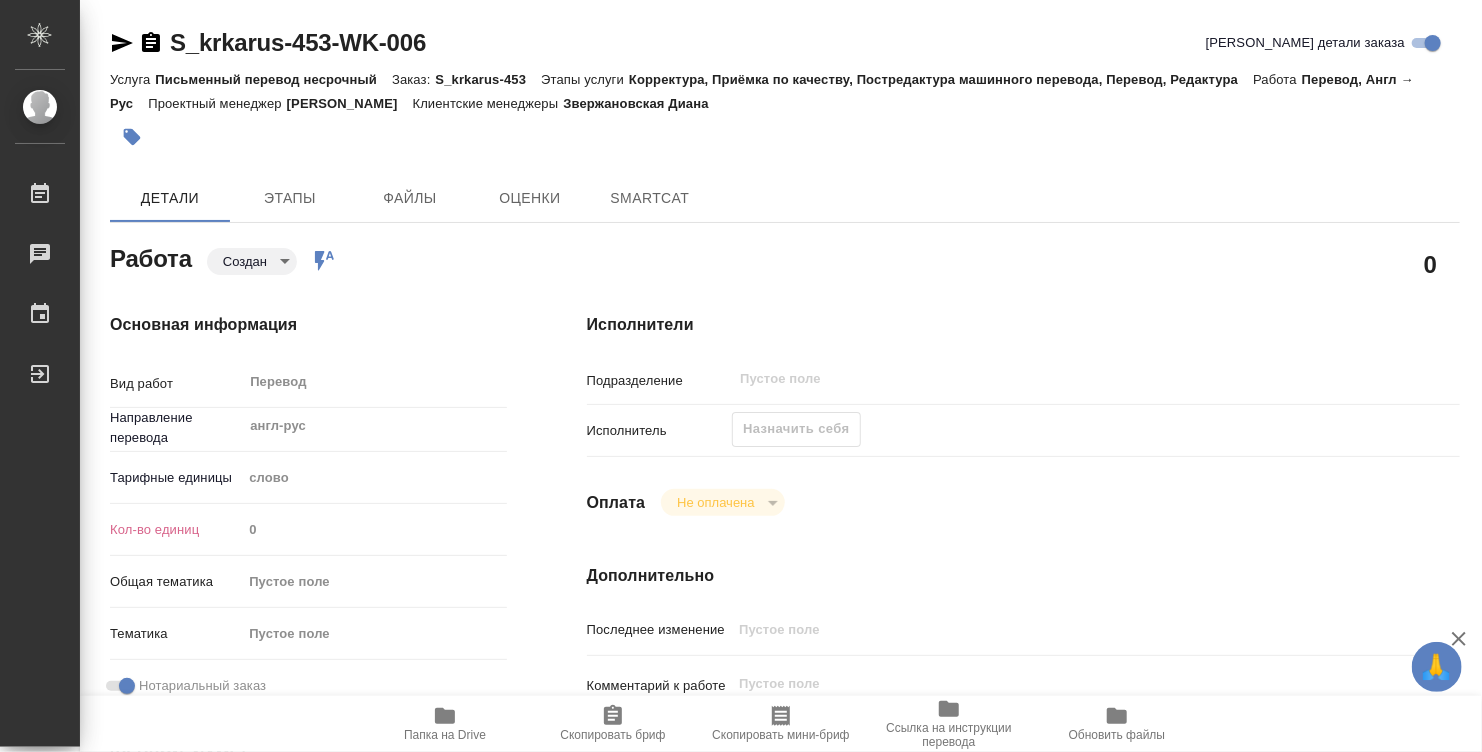 type on "x" 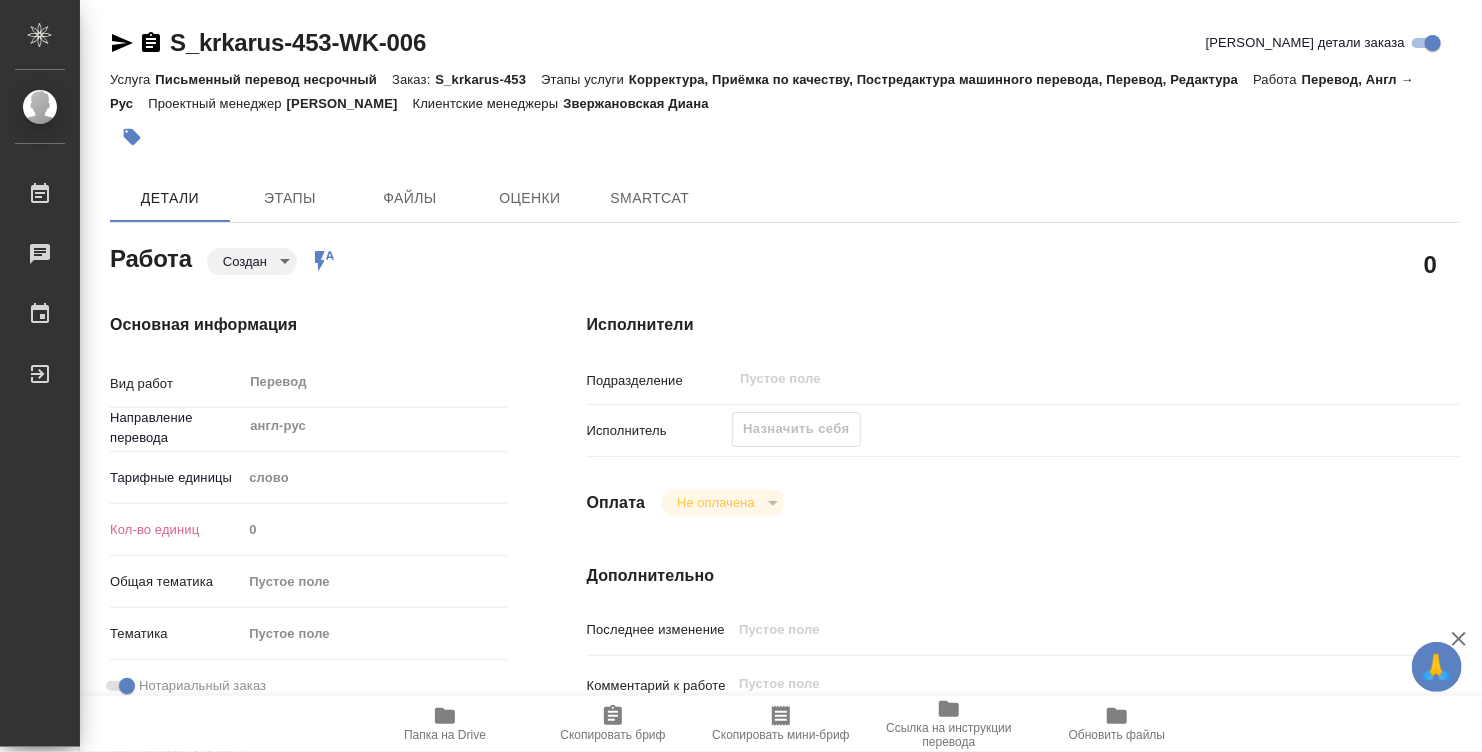 type on "x" 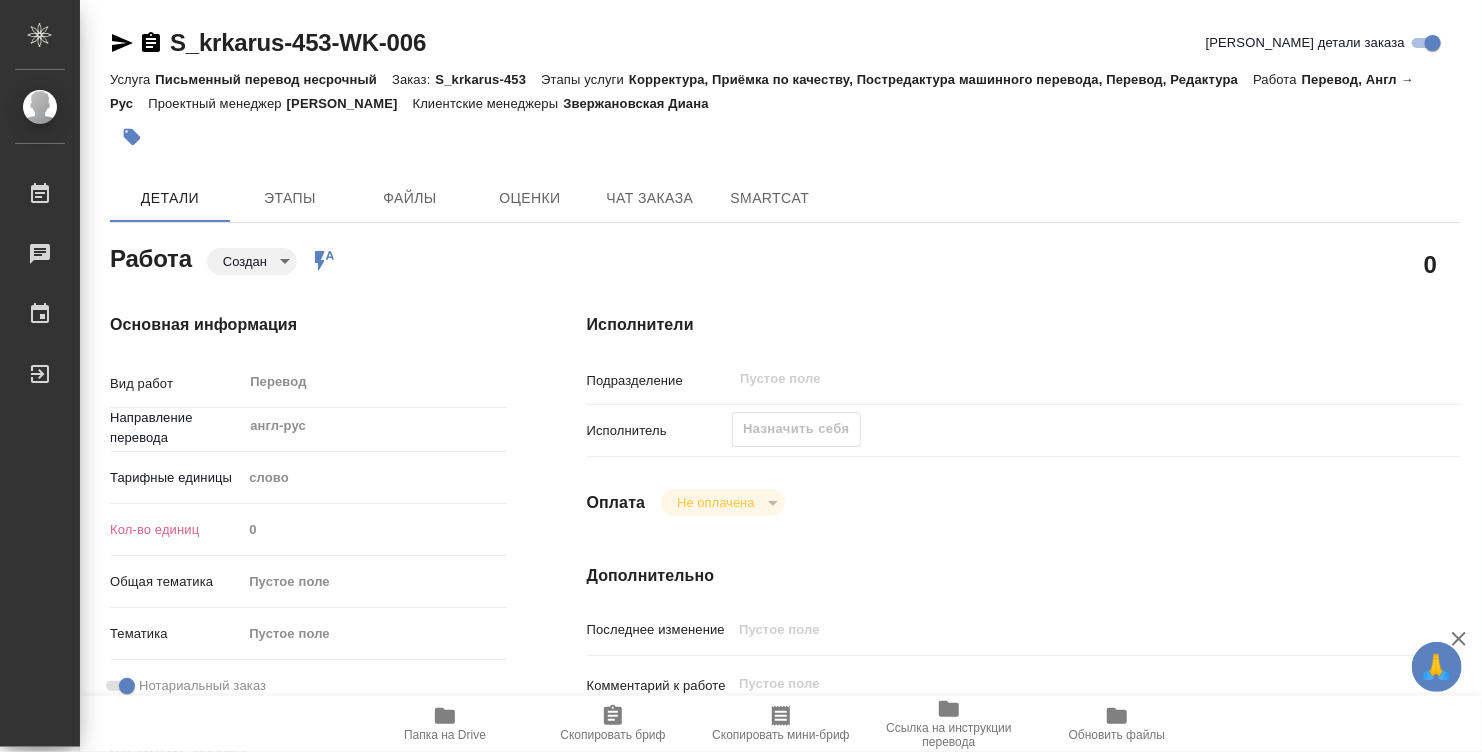 type on "x" 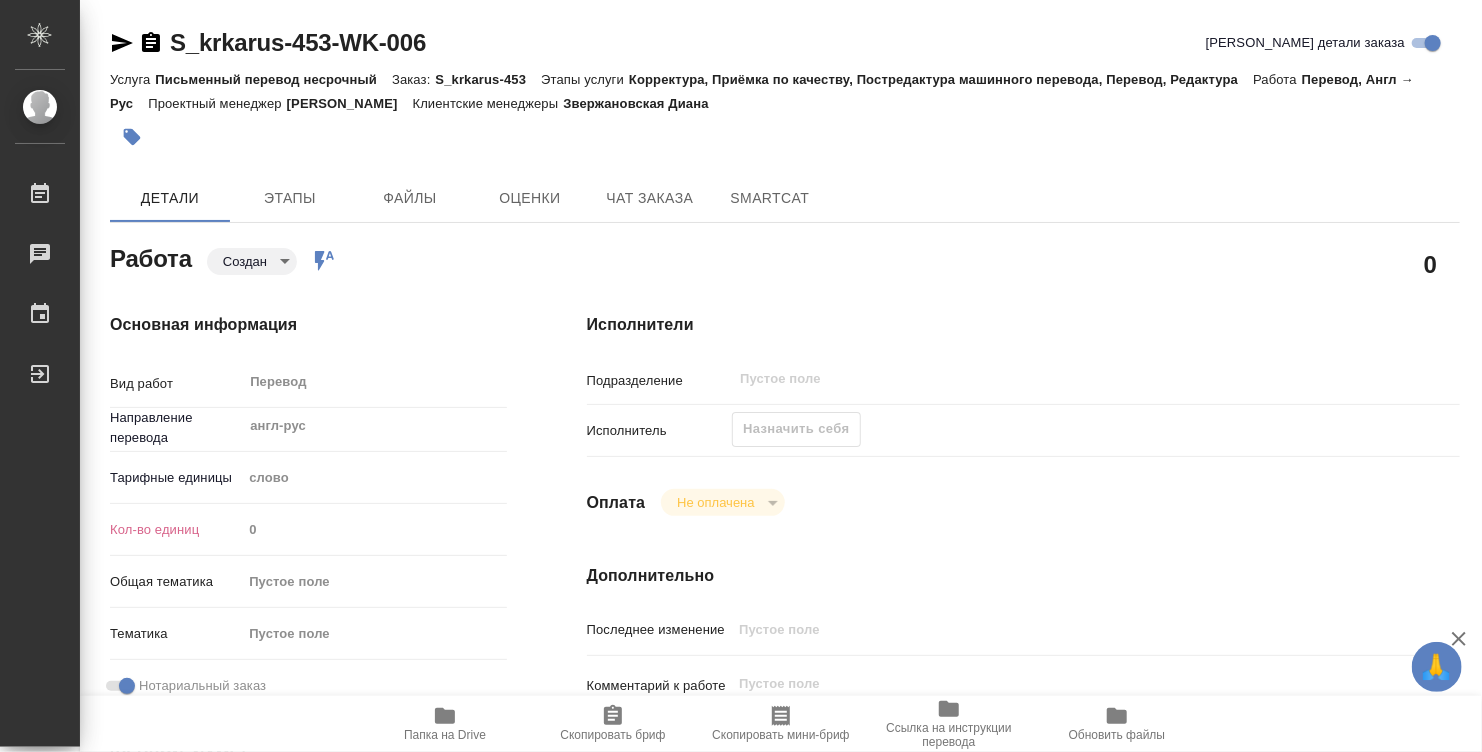 type on "x" 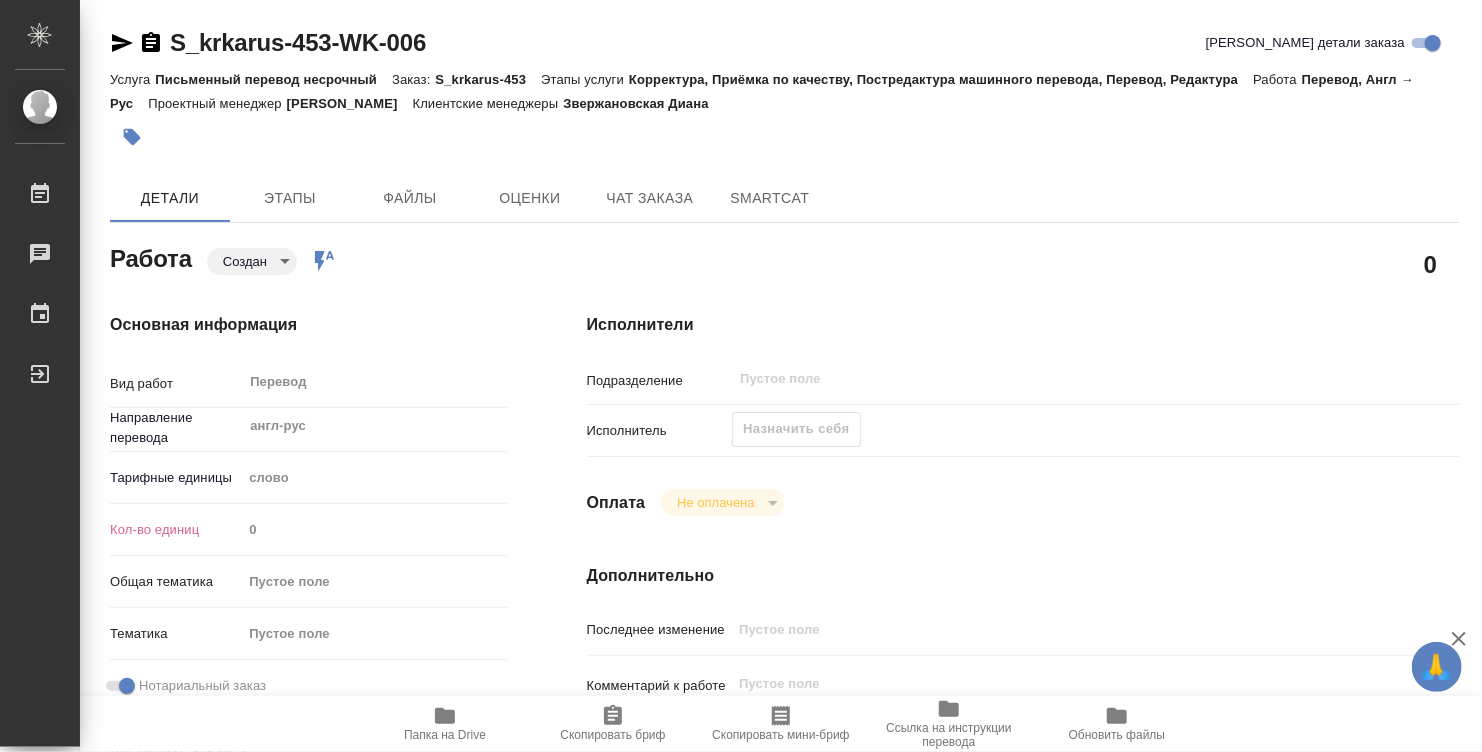 type on "x" 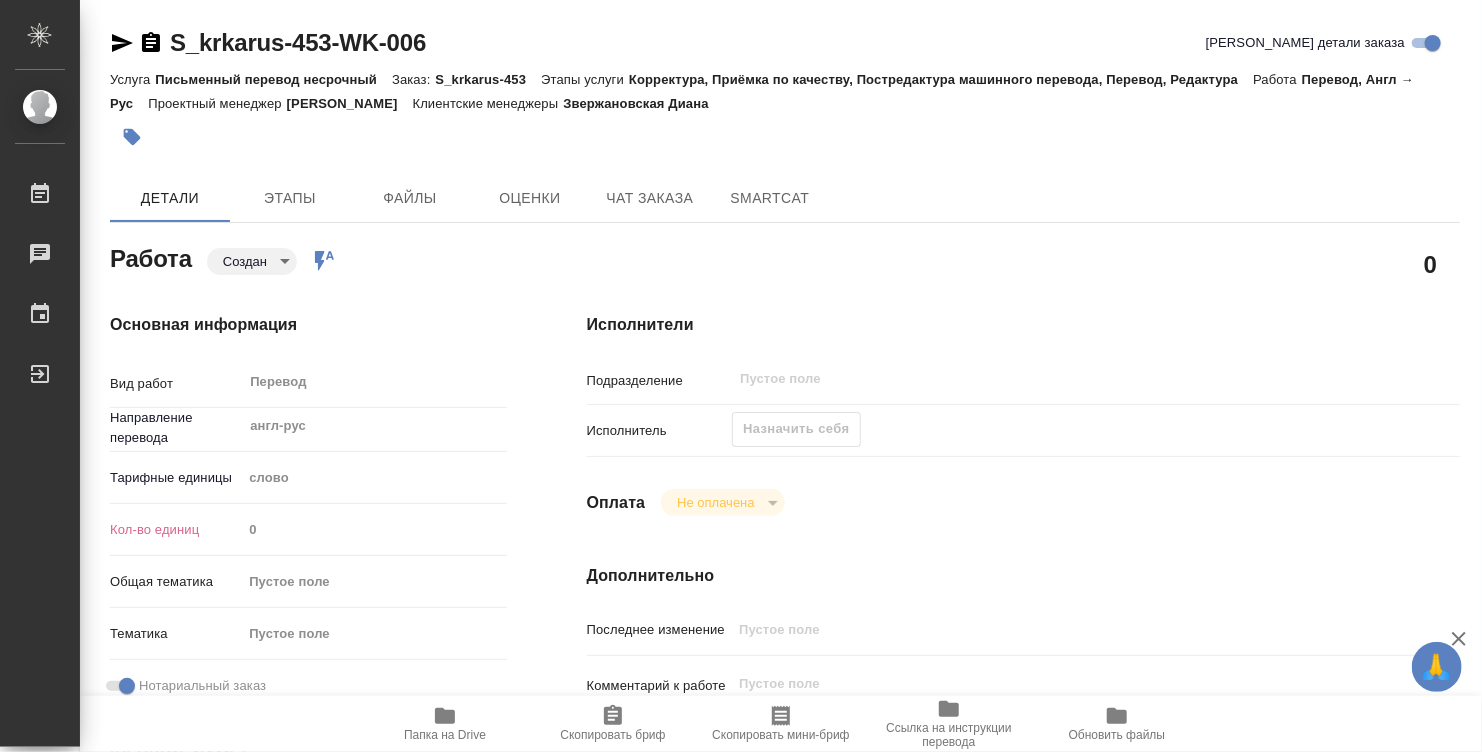 type on "x" 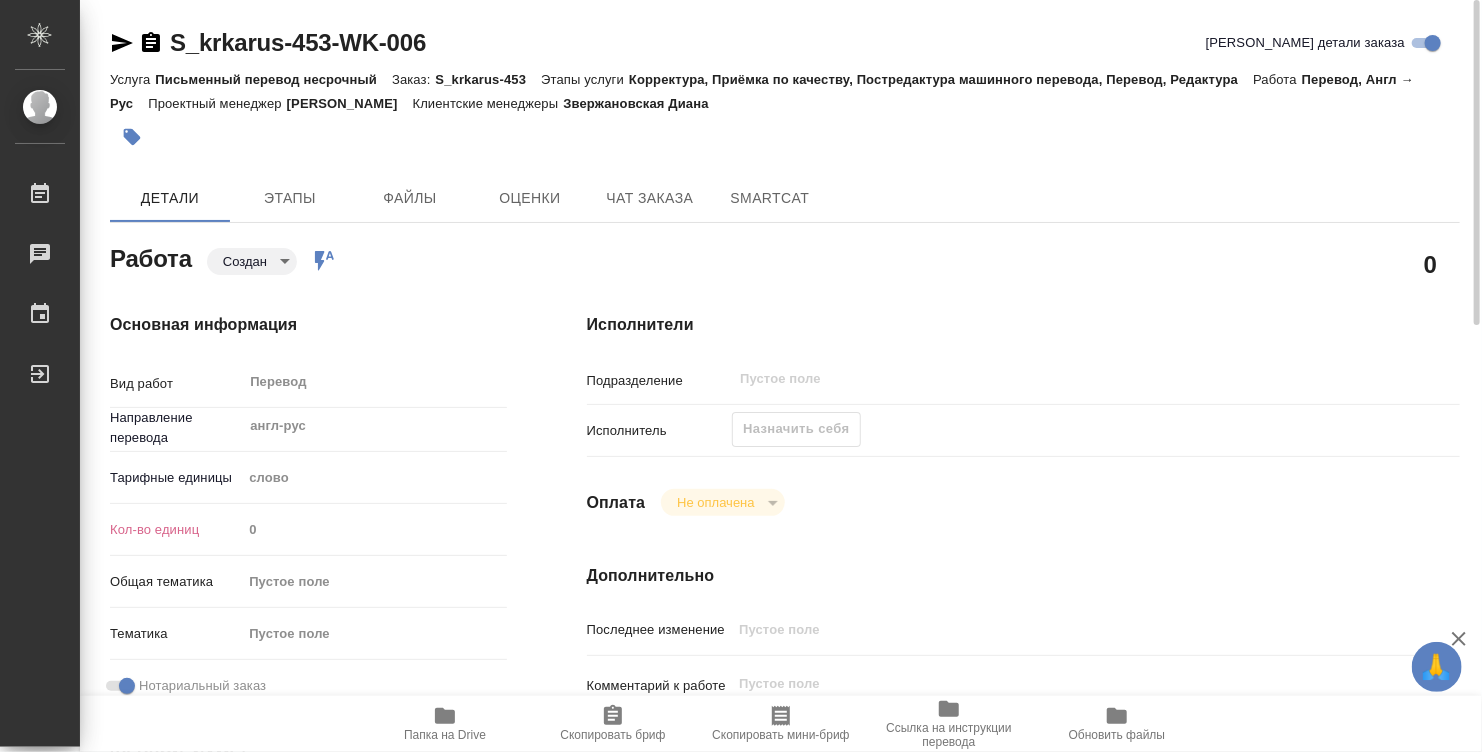 scroll, scrollTop: 100, scrollLeft: 0, axis: vertical 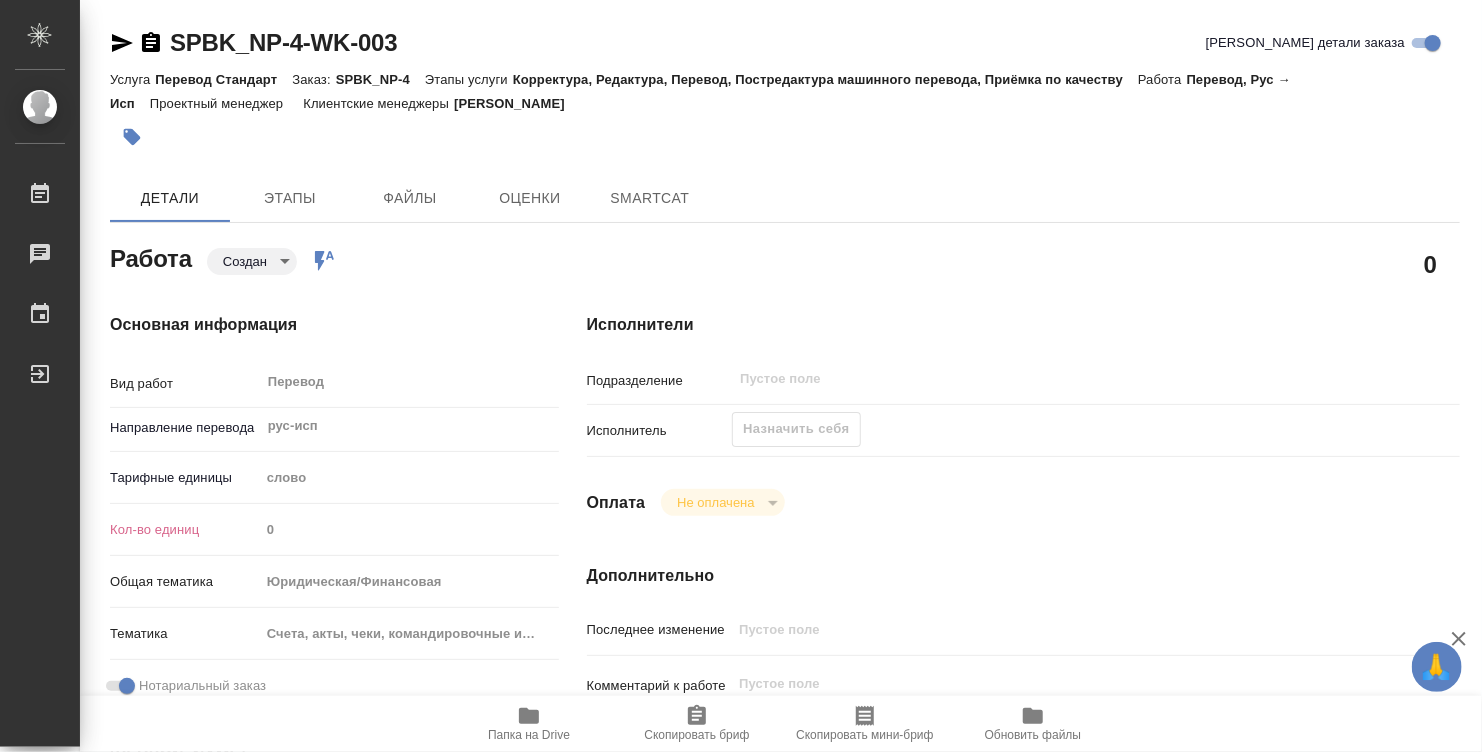 type on "x" 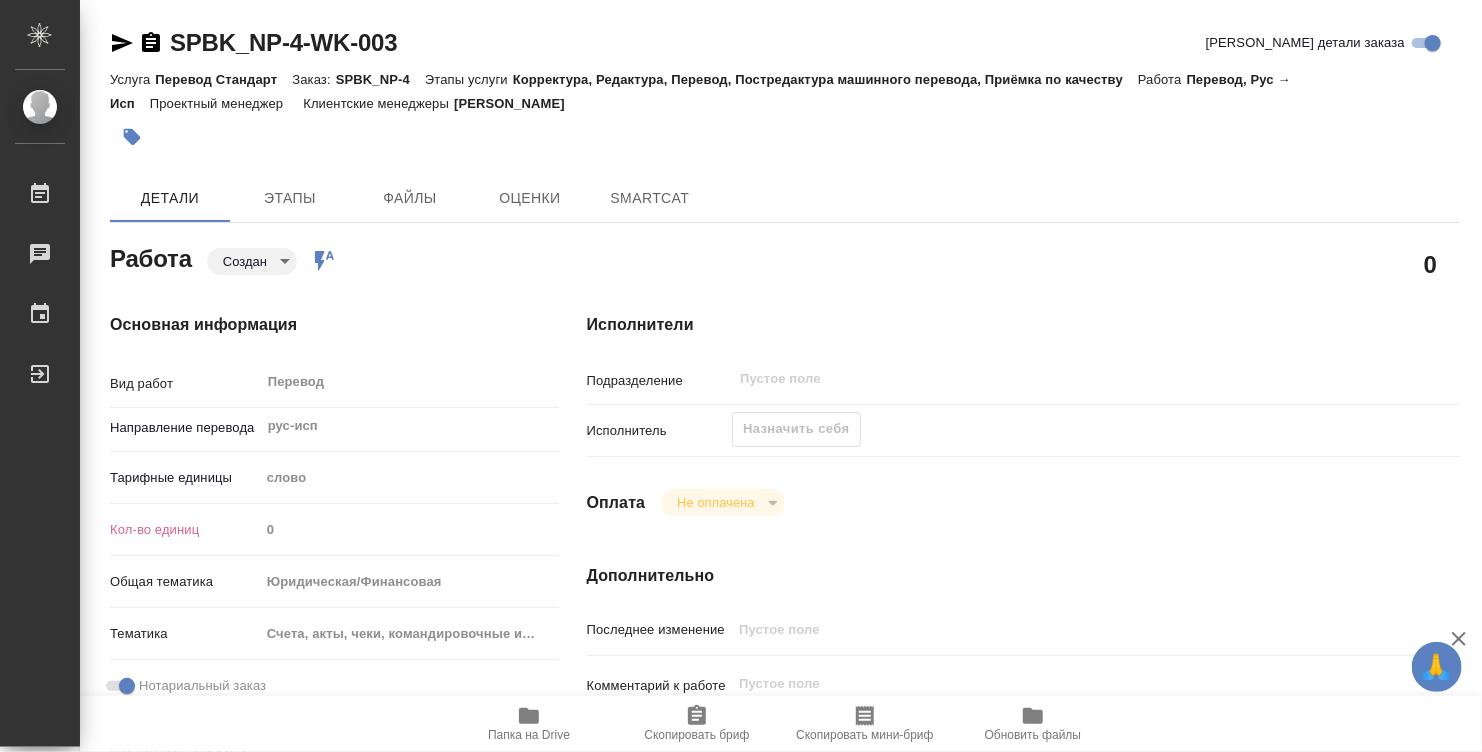 type on "x" 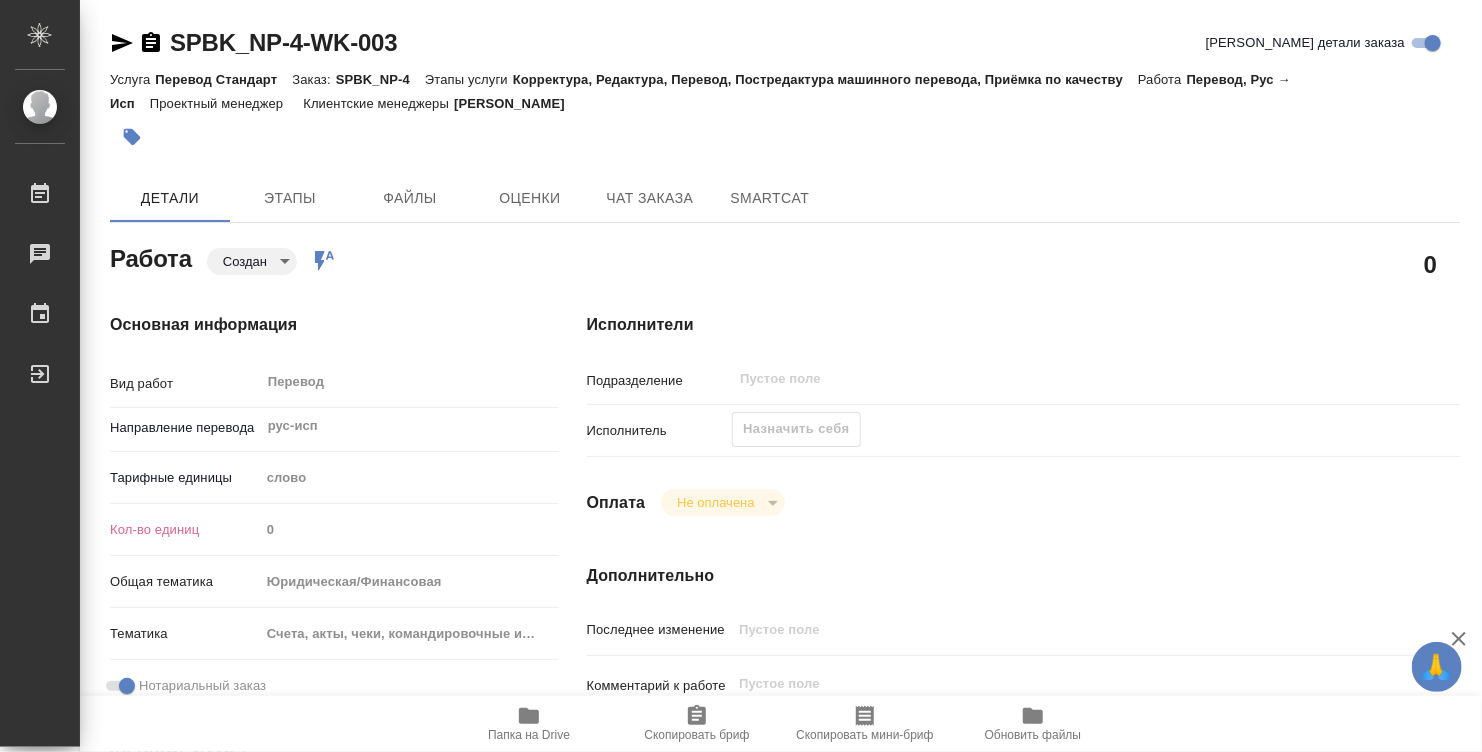 type on "x" 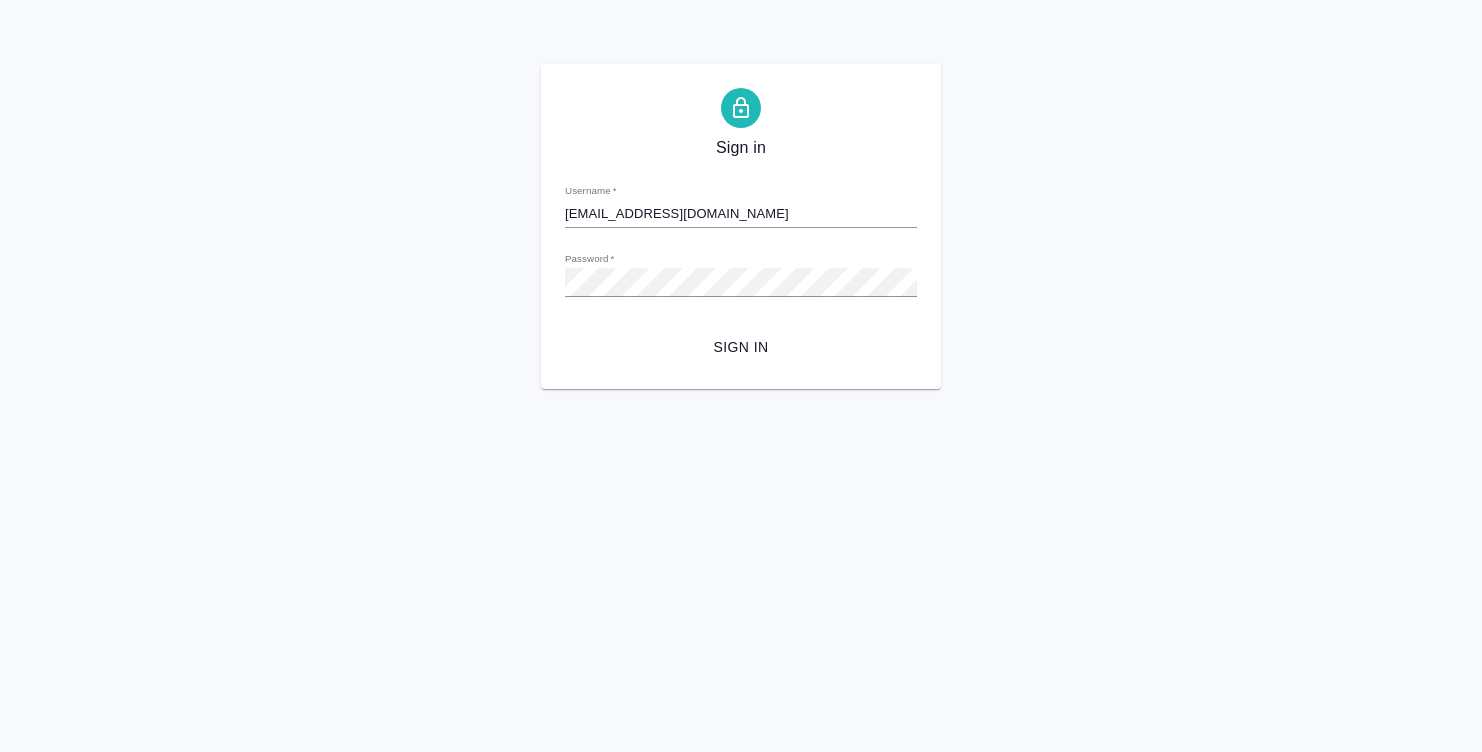 scroll, scrollTop: 0, scrollLeft: 0, axis: both 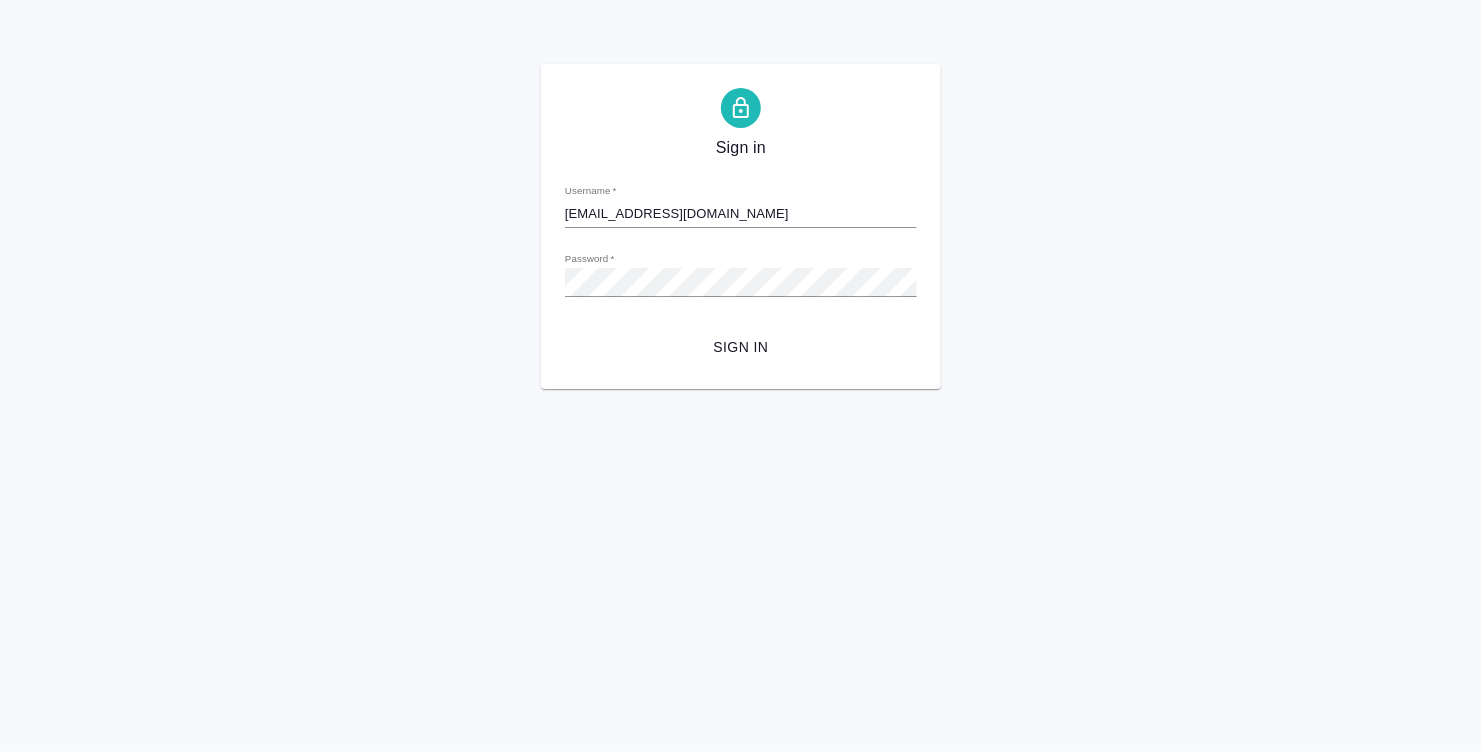click on "Sign in" at bounding box center [741, 347] 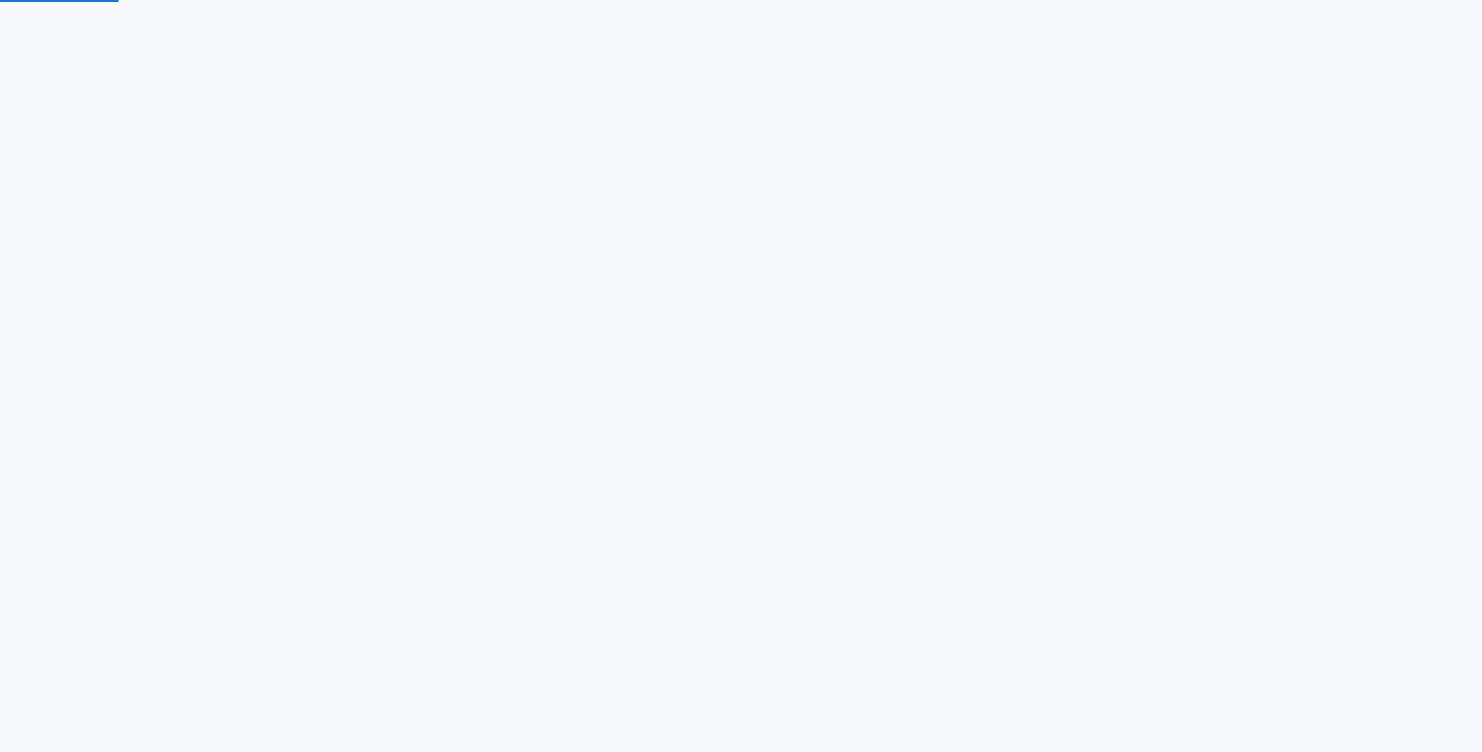 scroll, scrollTop: 0, scrollLeft: 0, axis: both 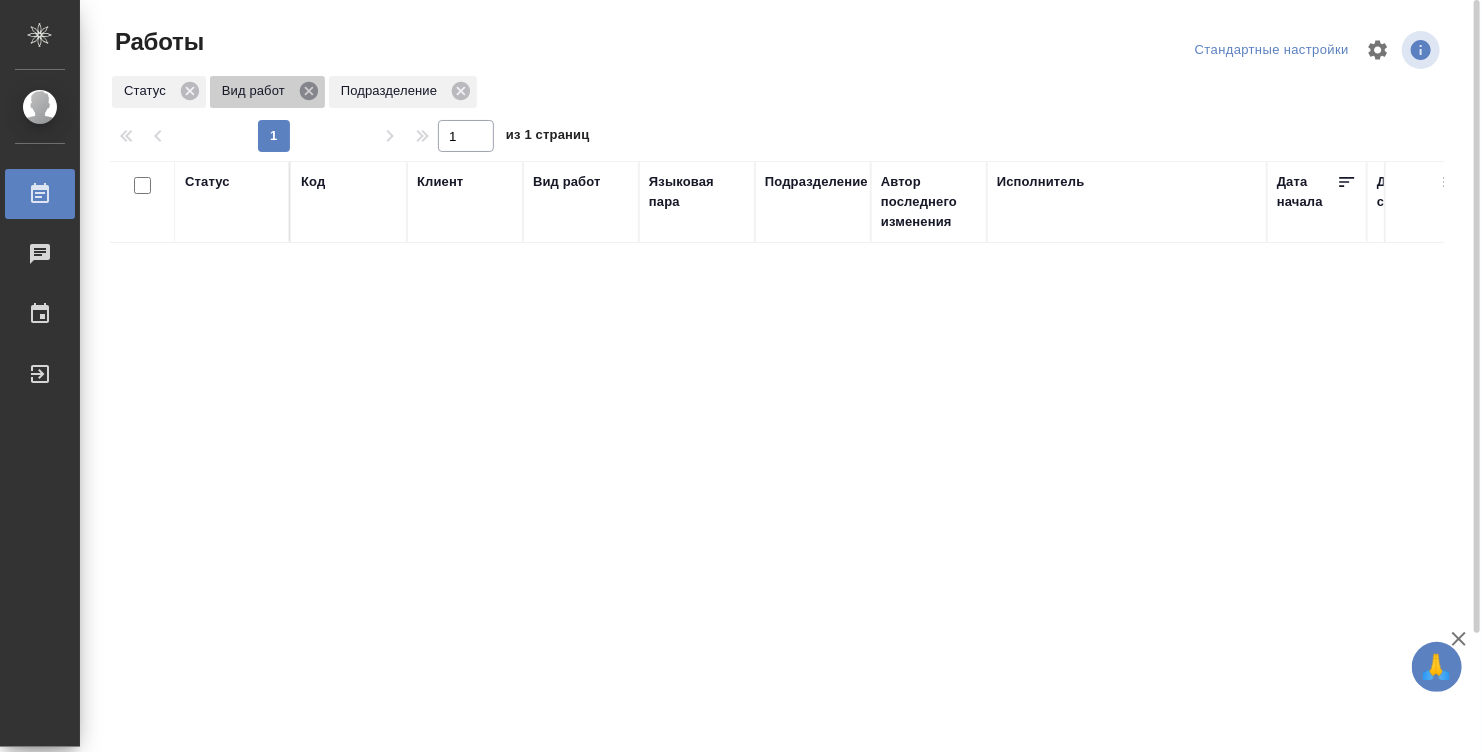 click 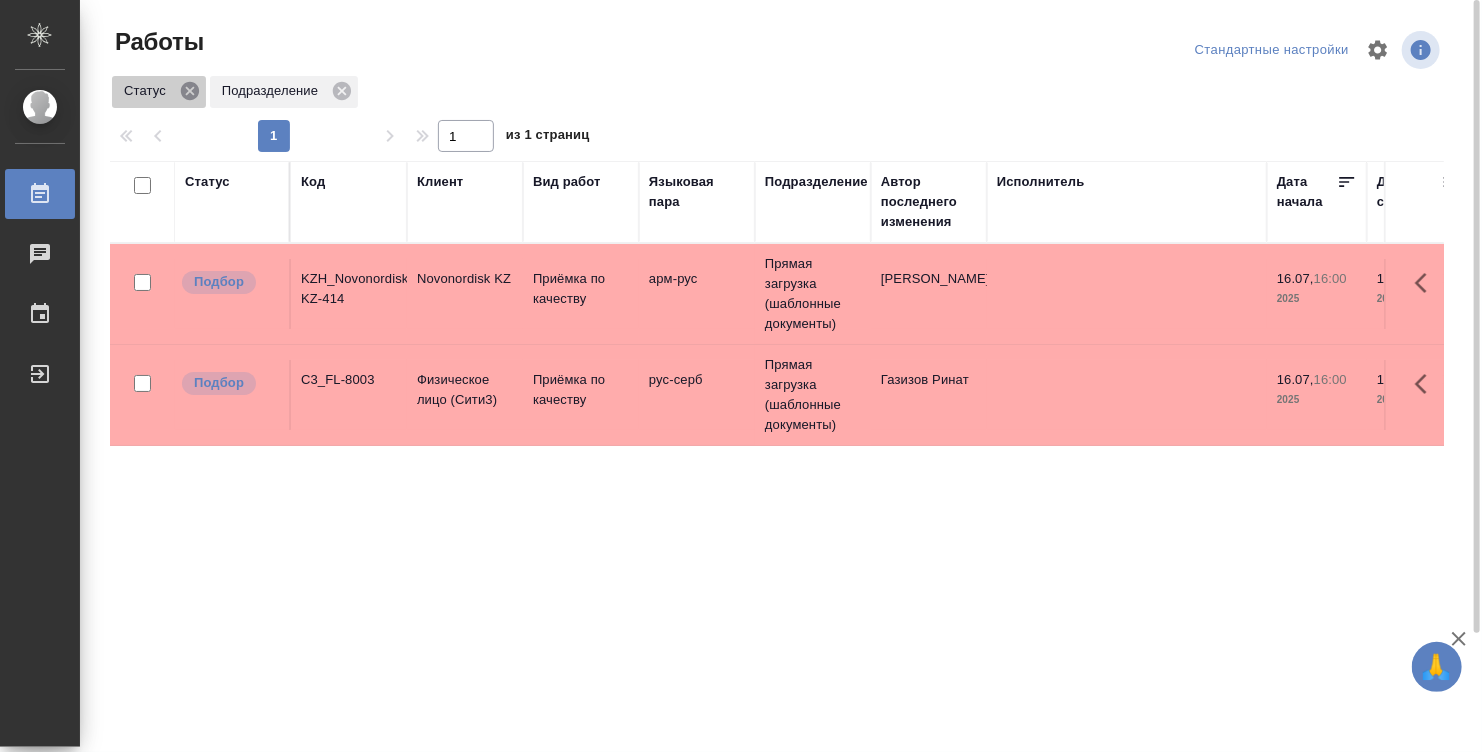 click 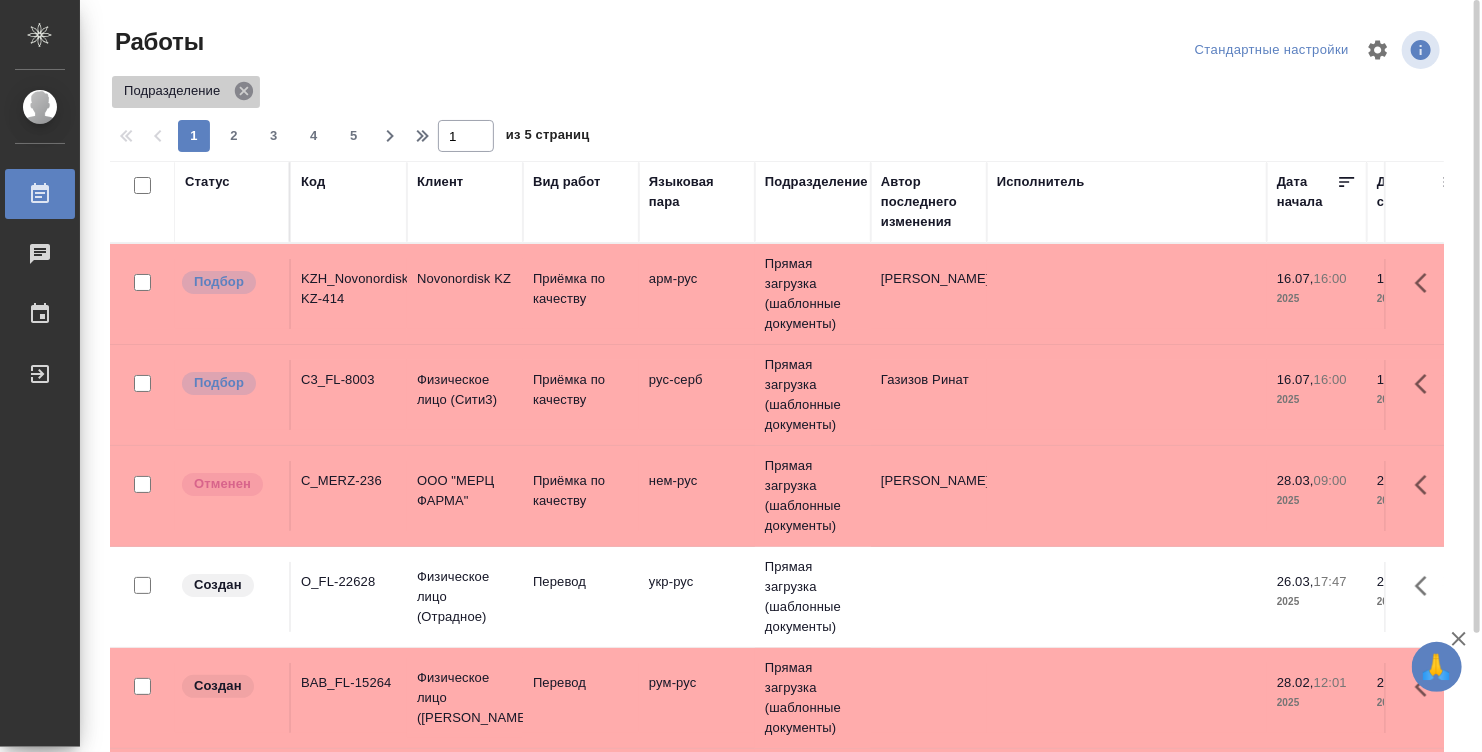 click 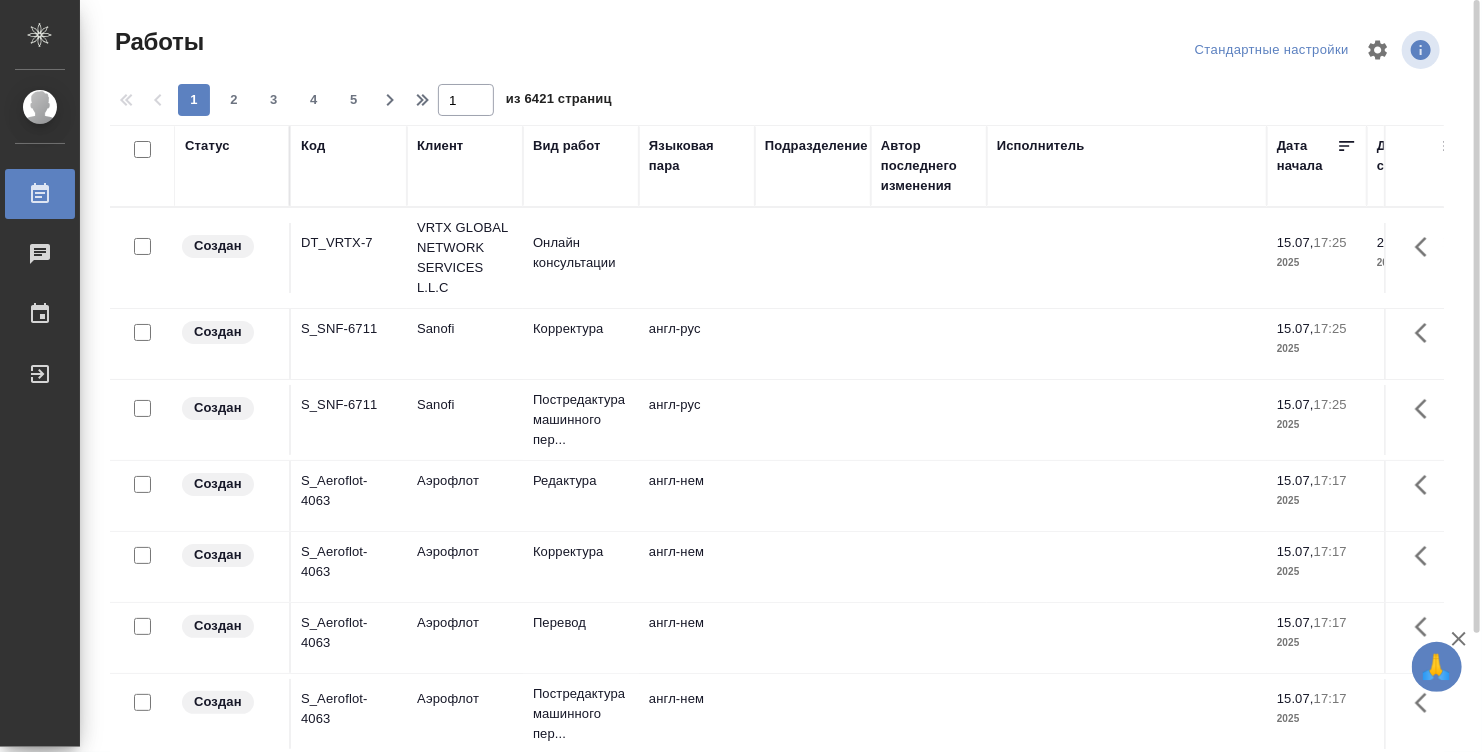click at bounding box center (813, 258) 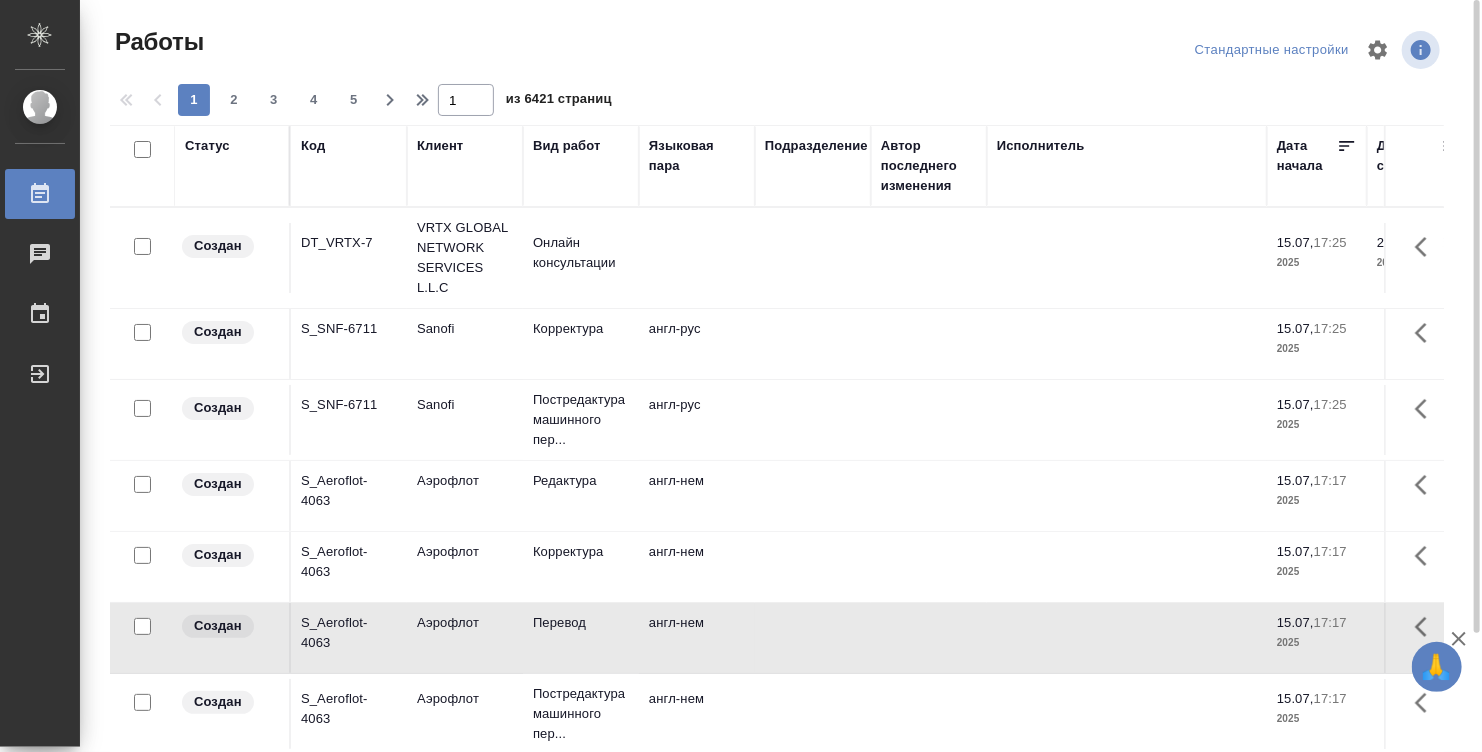click at bounding box center (813, 258) 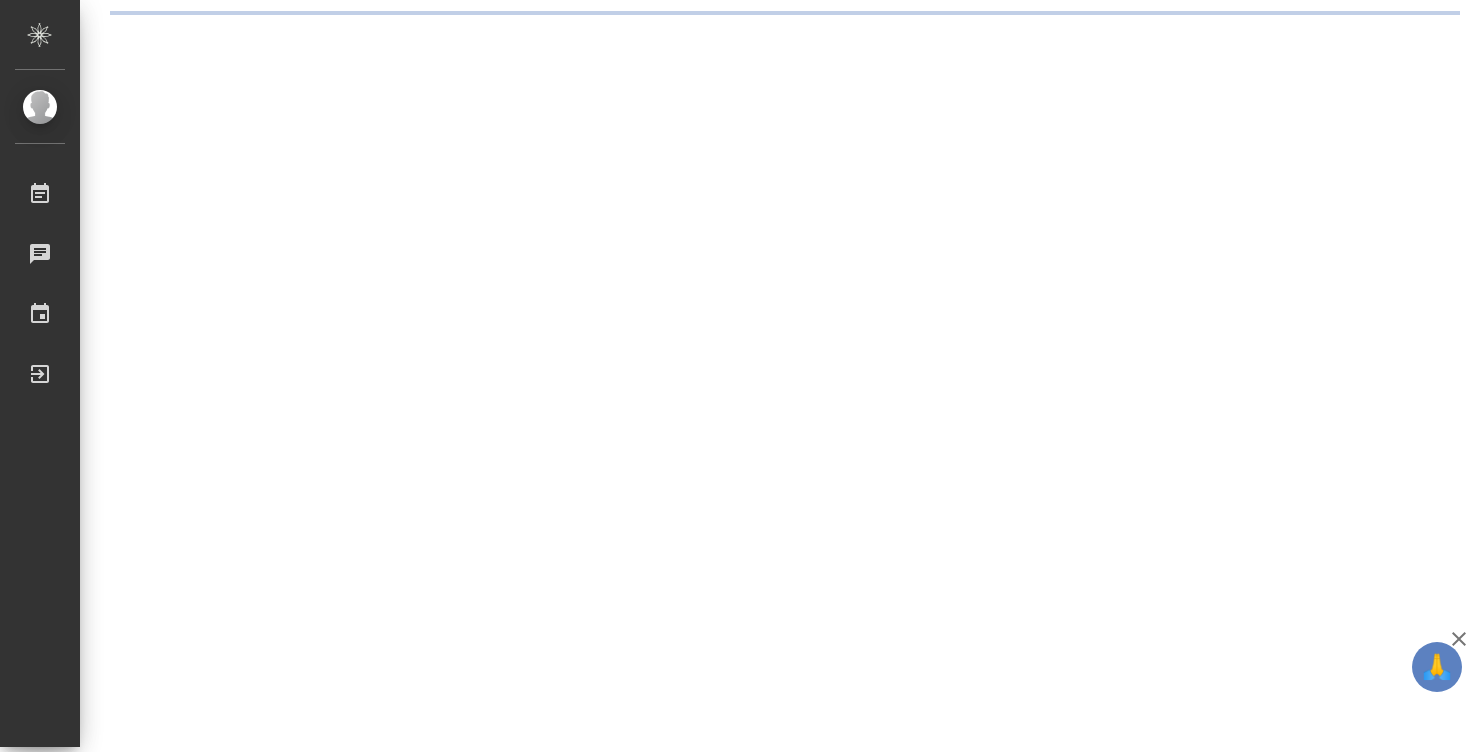 scroll, scrollTop: 0, scrollLeft: 0, axis: both 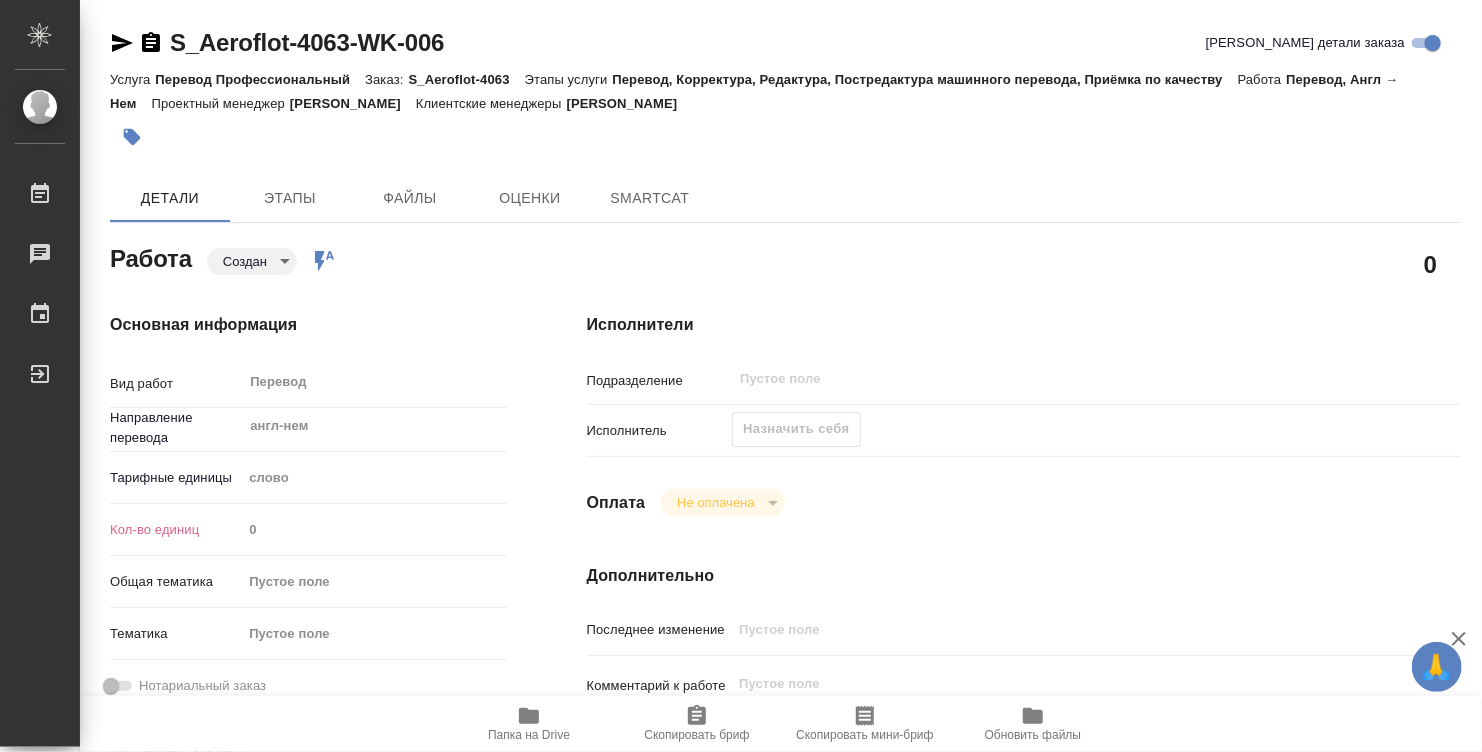 type on "x" 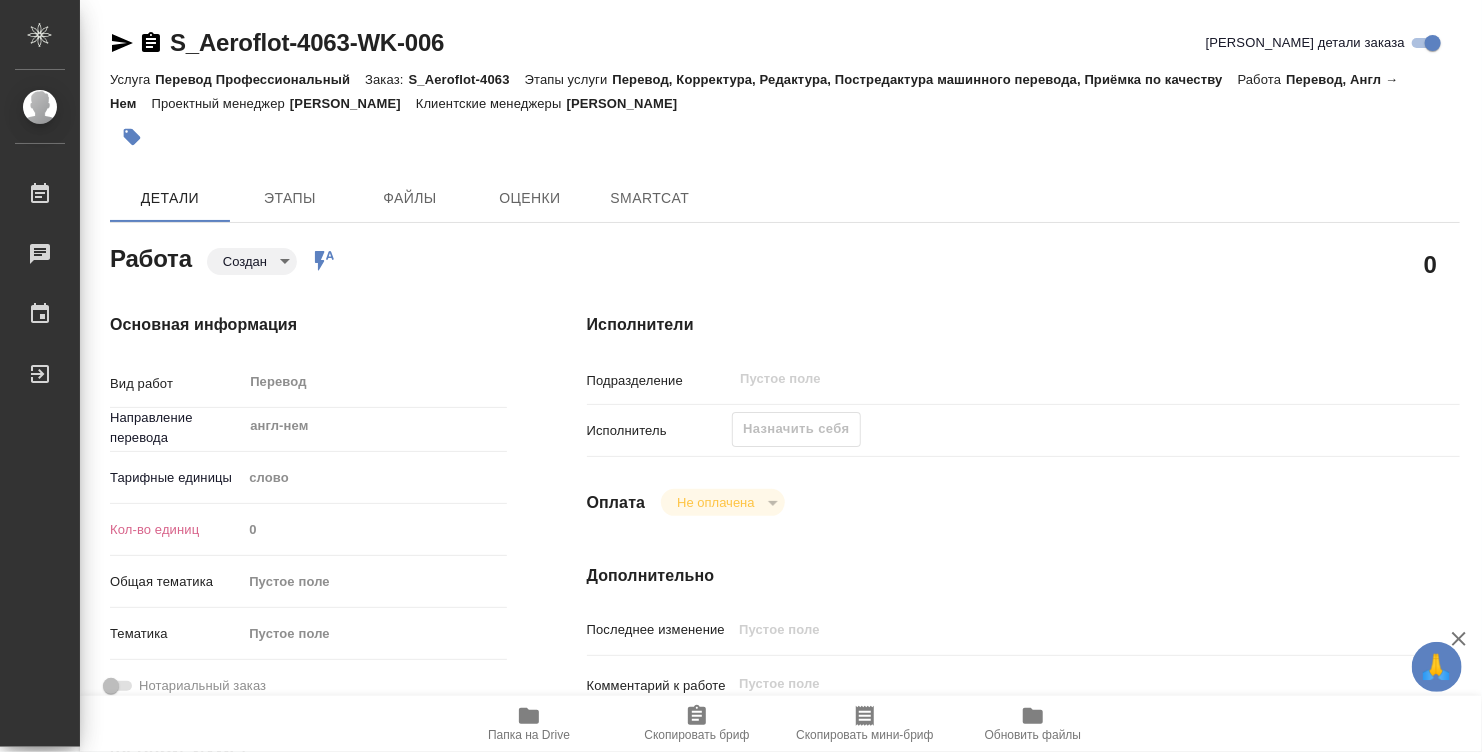 type on "x" 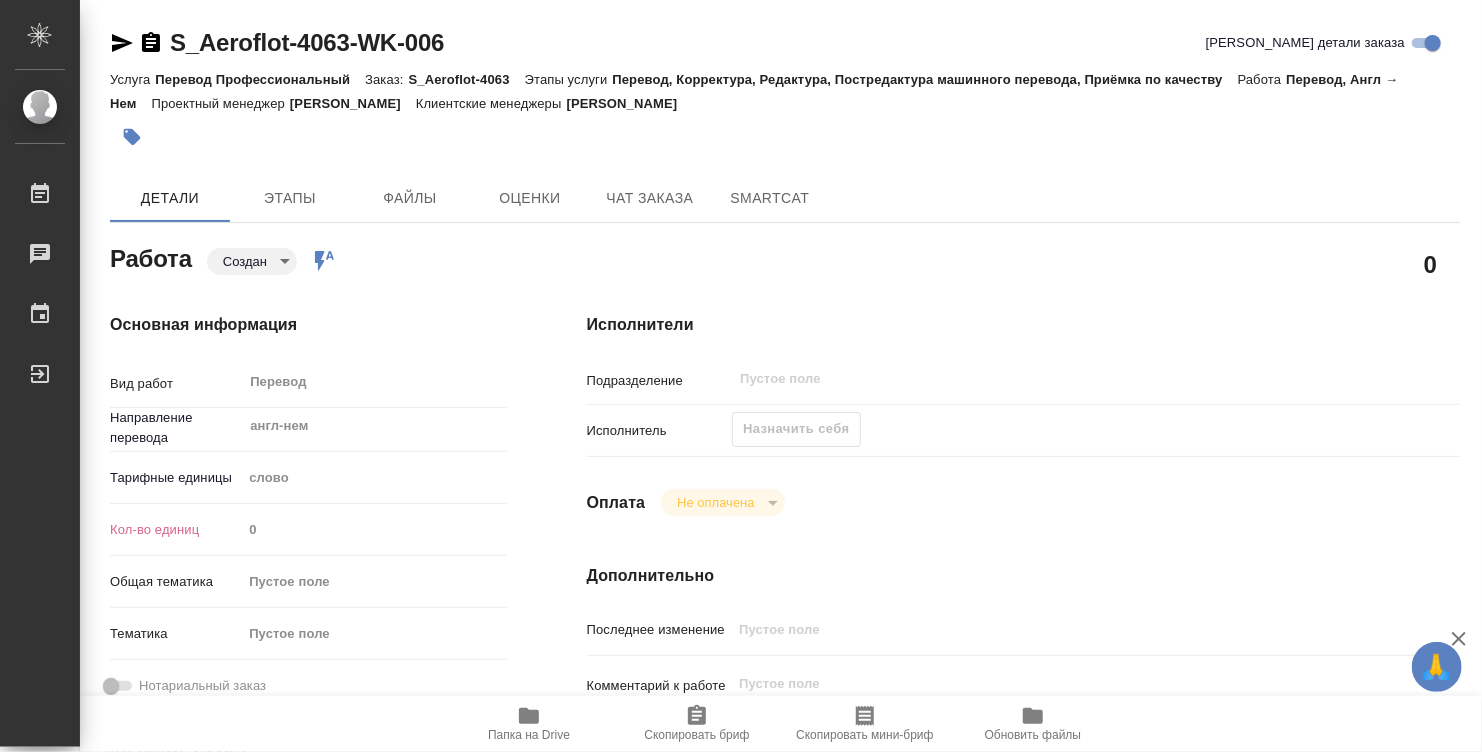 type on "x" 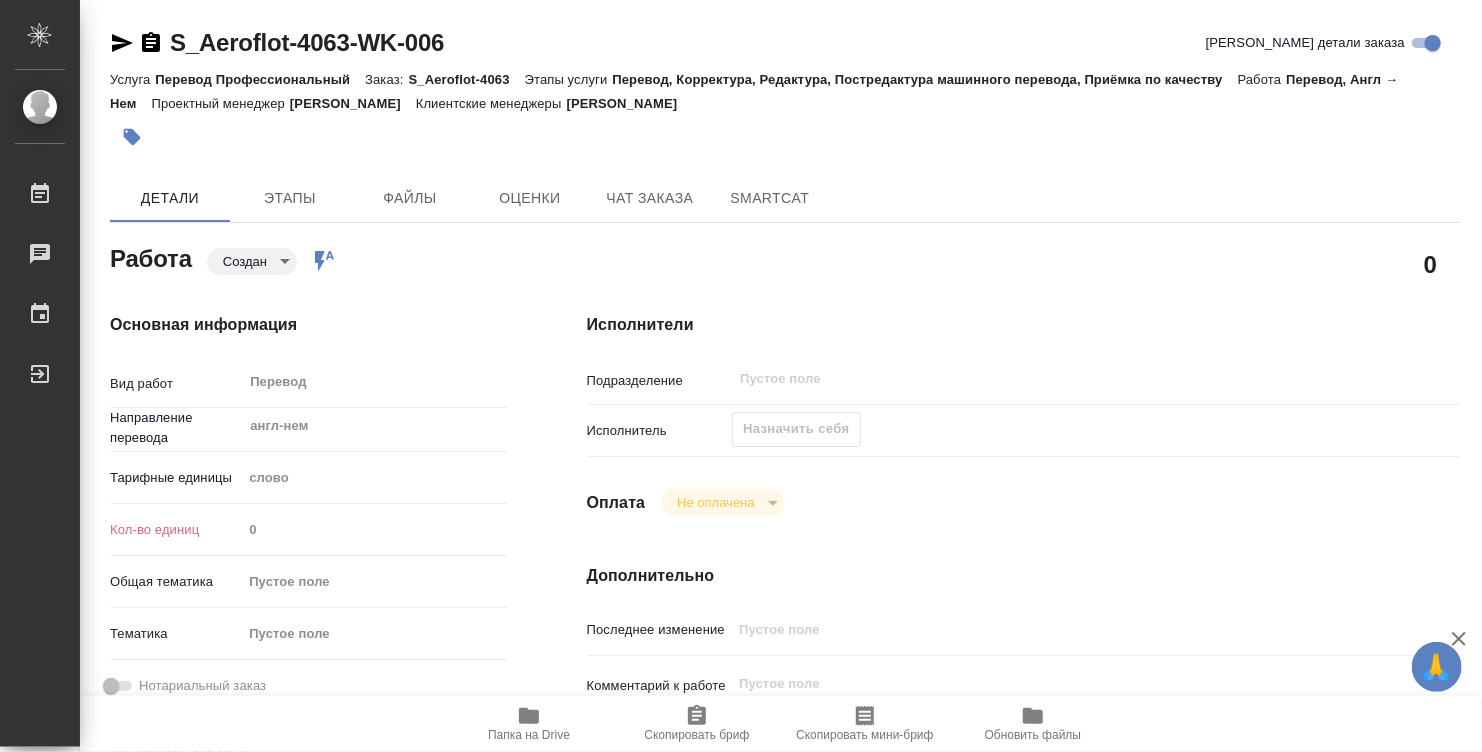 type on "x" 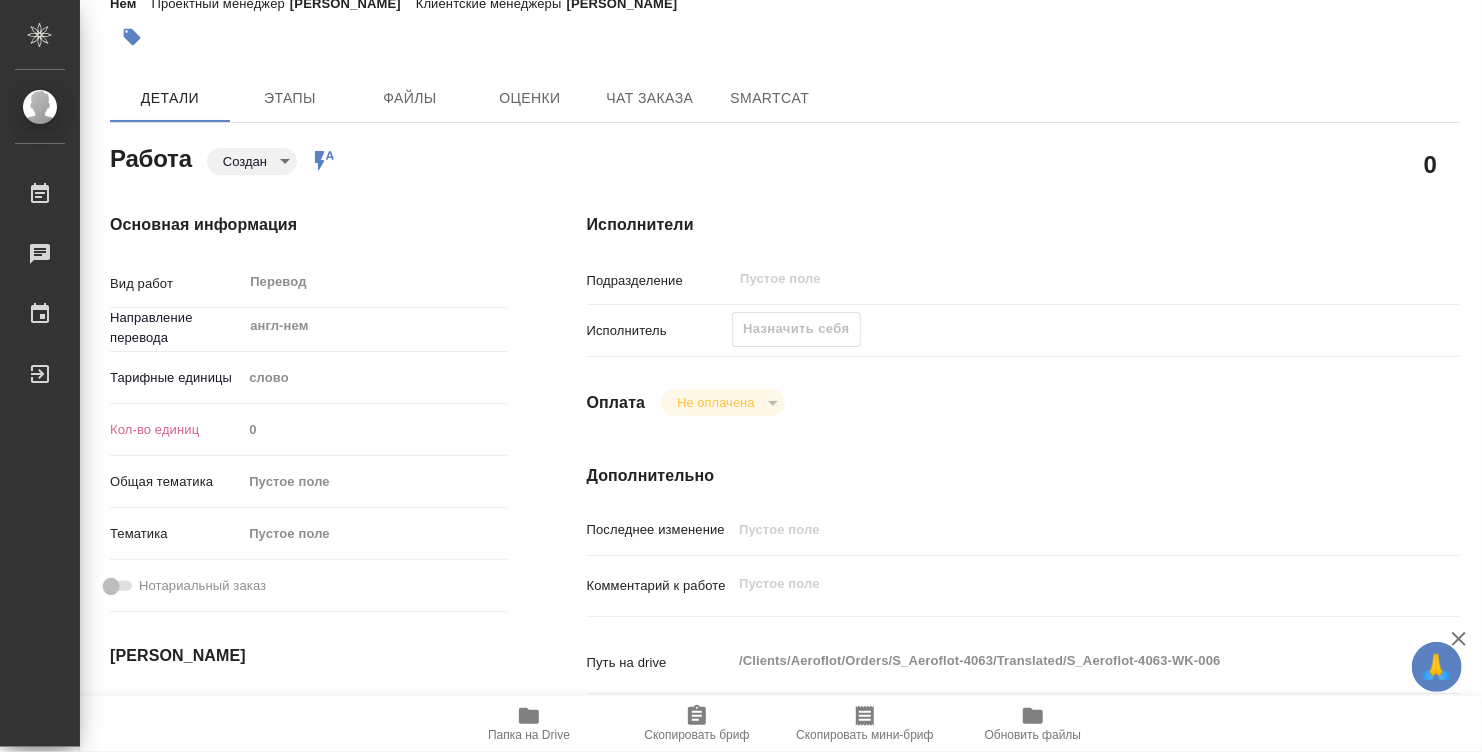 type on "x" 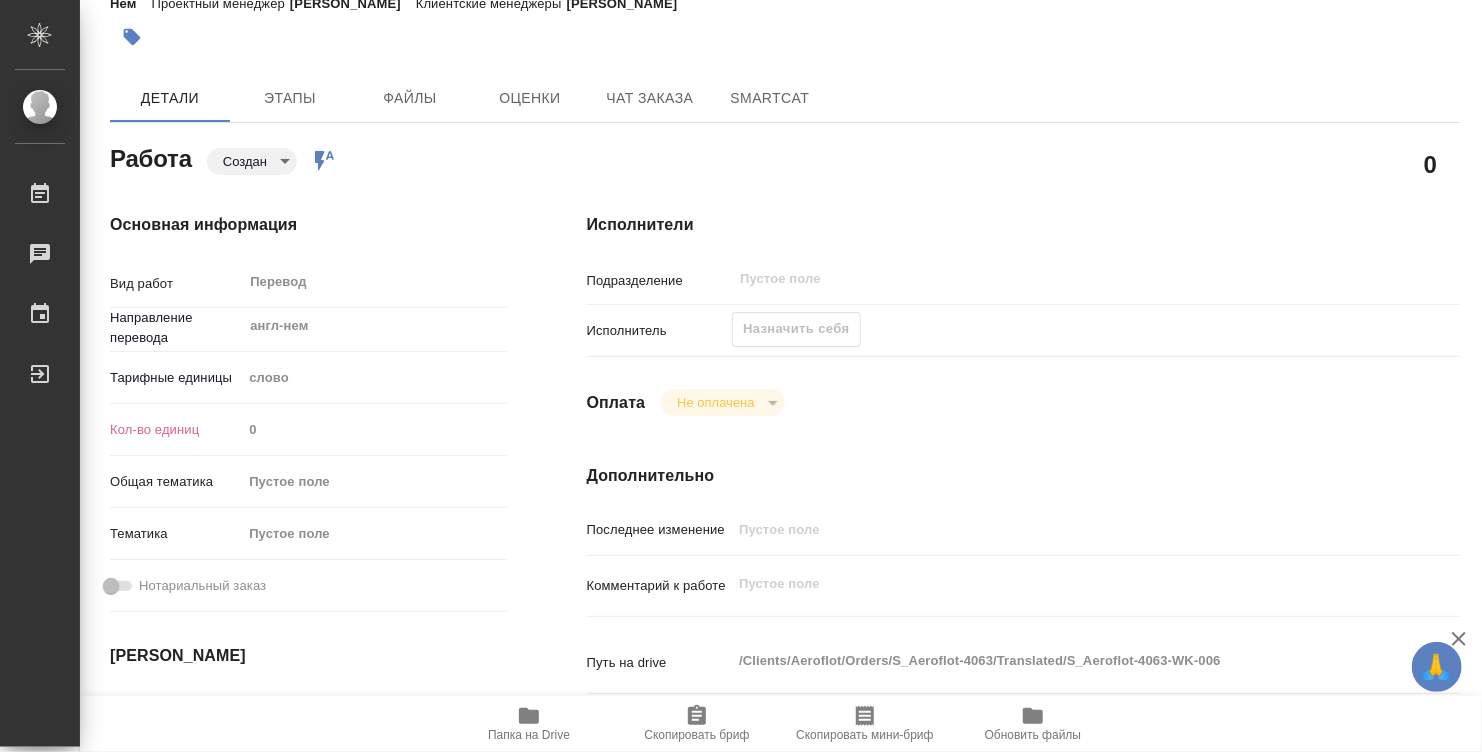 type on "x" 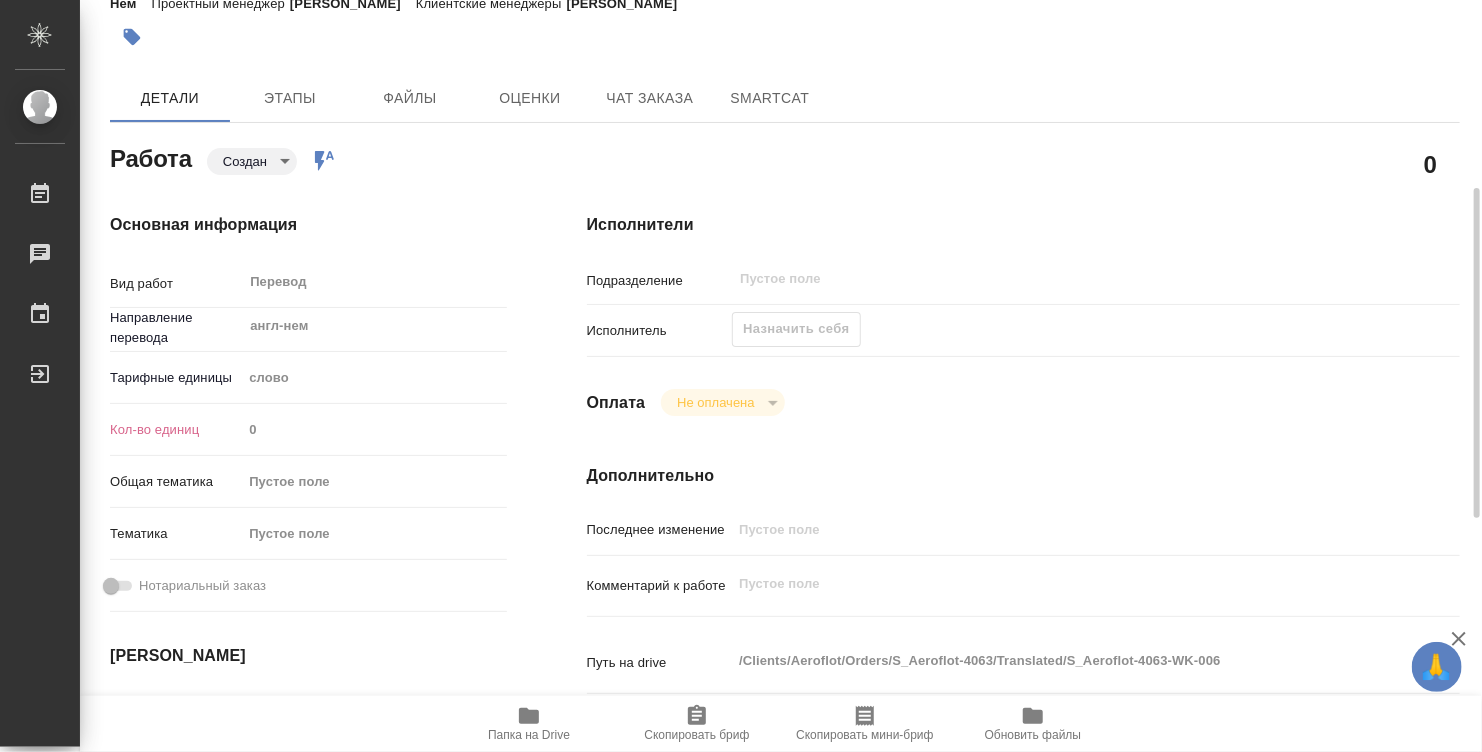 scroll, scrollTop: 200, scrollLeft: 0, axis: vertical 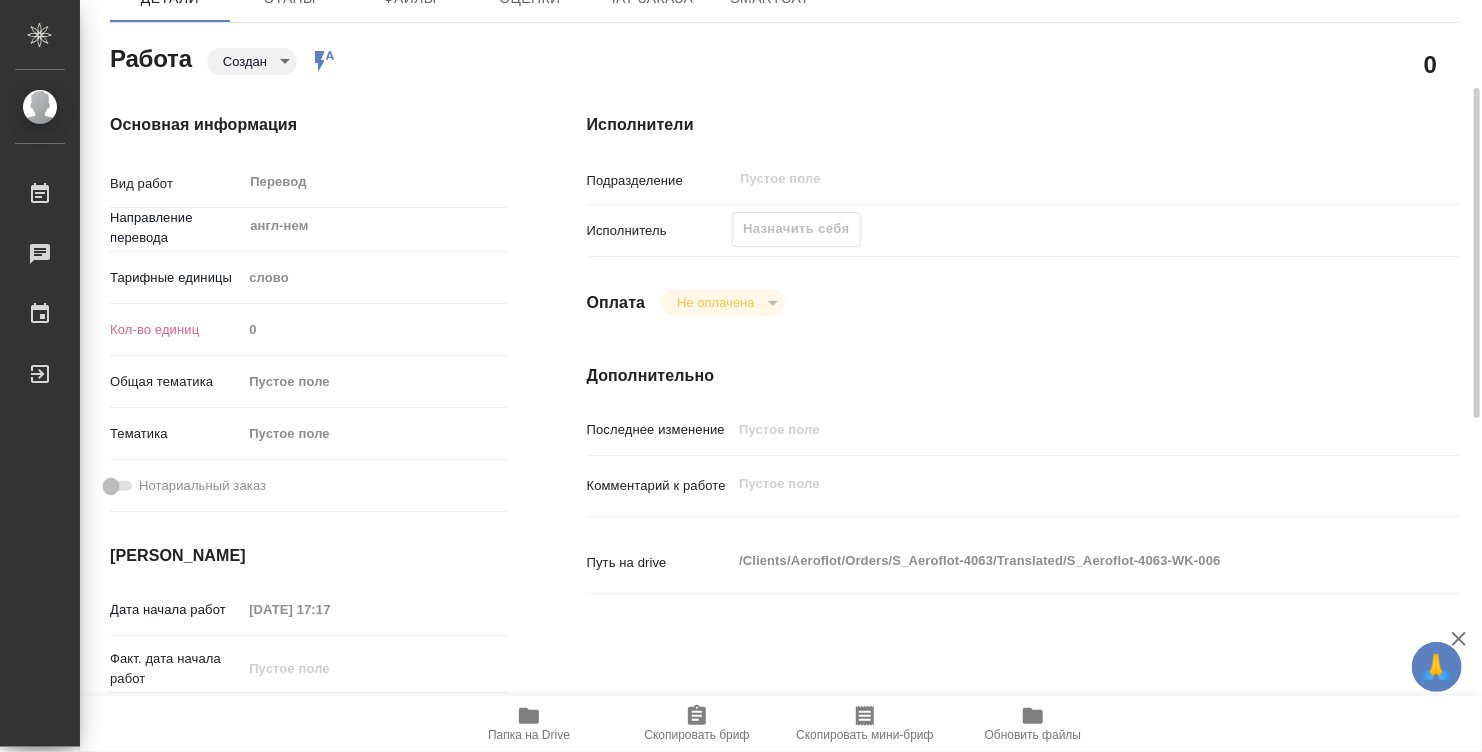 type on "x" 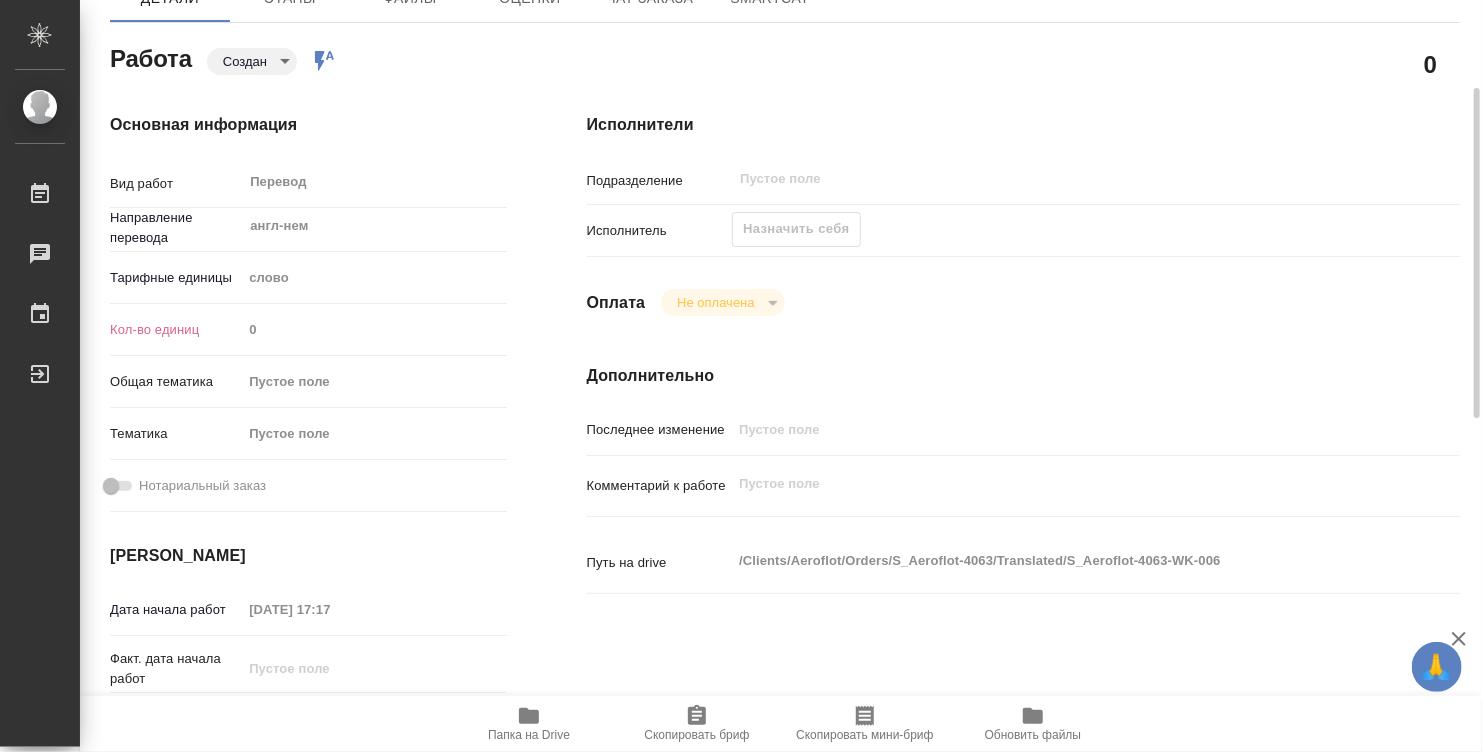 type on "x" 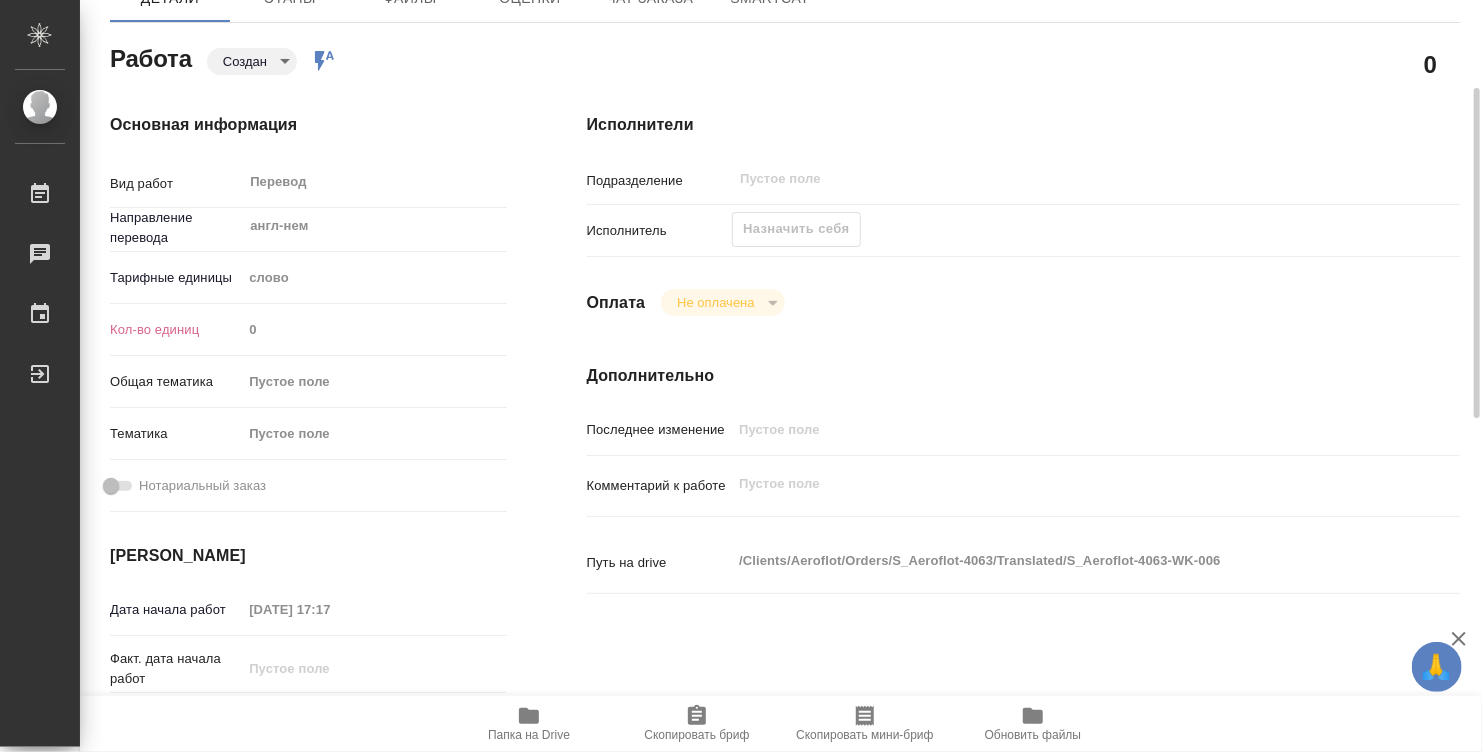 type on "x" 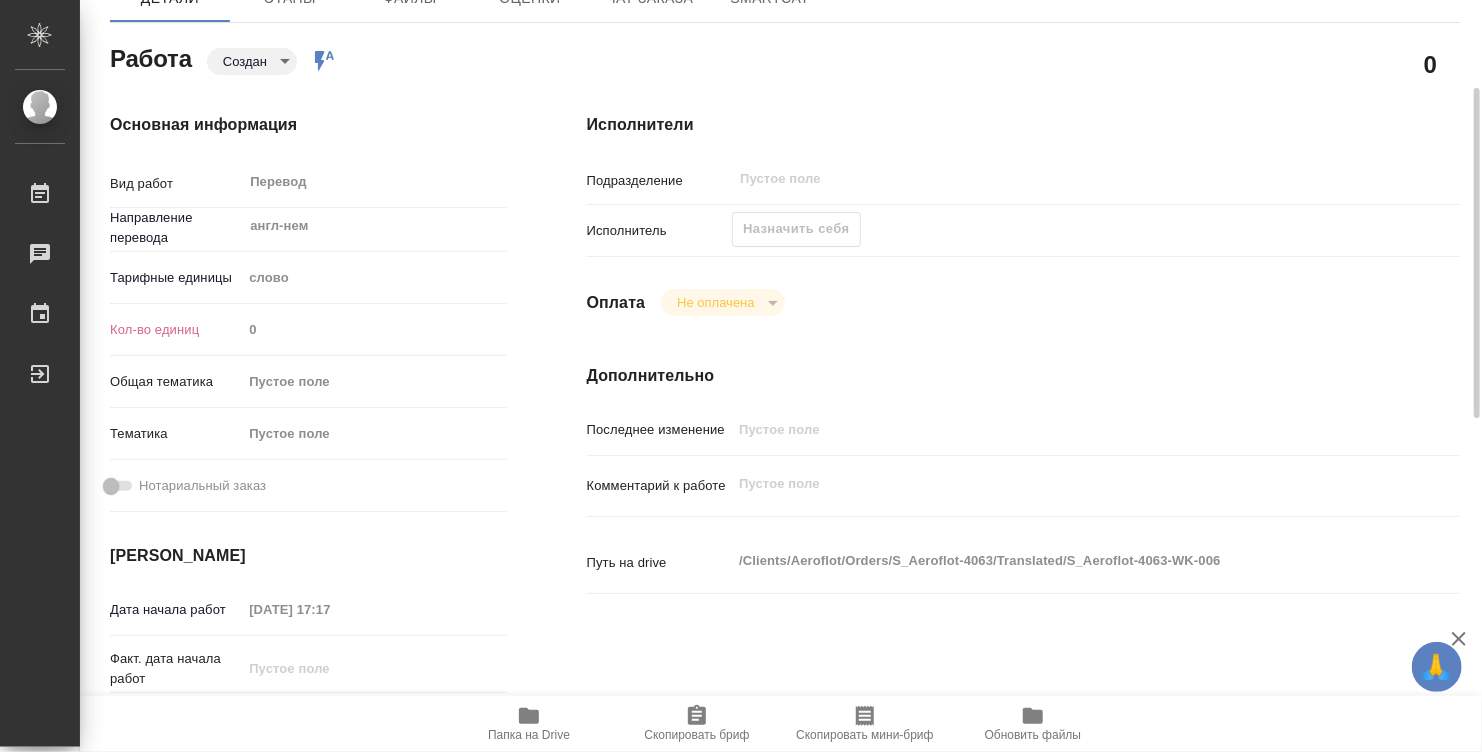 type on "x" 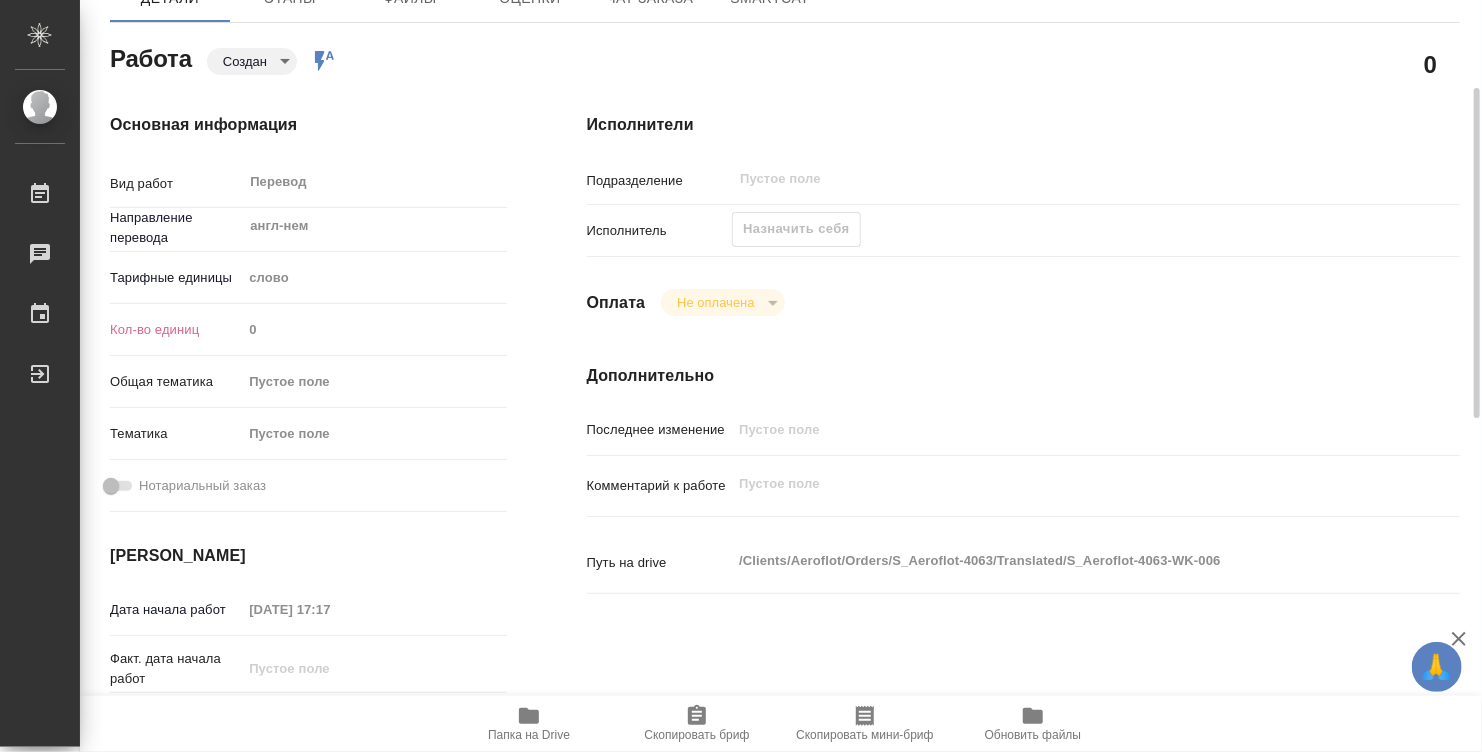 scroll, scrollTop: 0, scrollLeft: 0, axis: both 